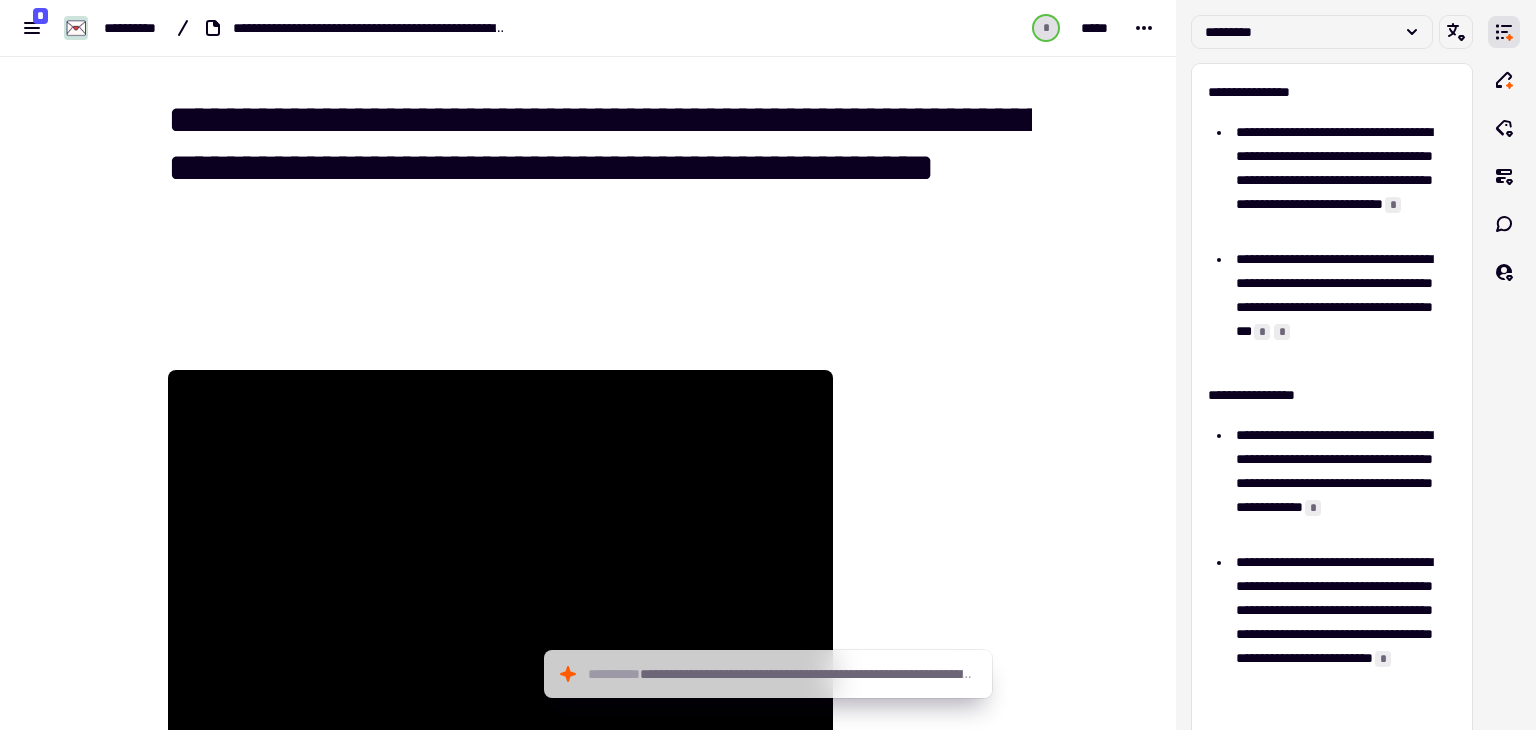 scroll, scrollTop: 0, scrollLeft: 0, axis: both 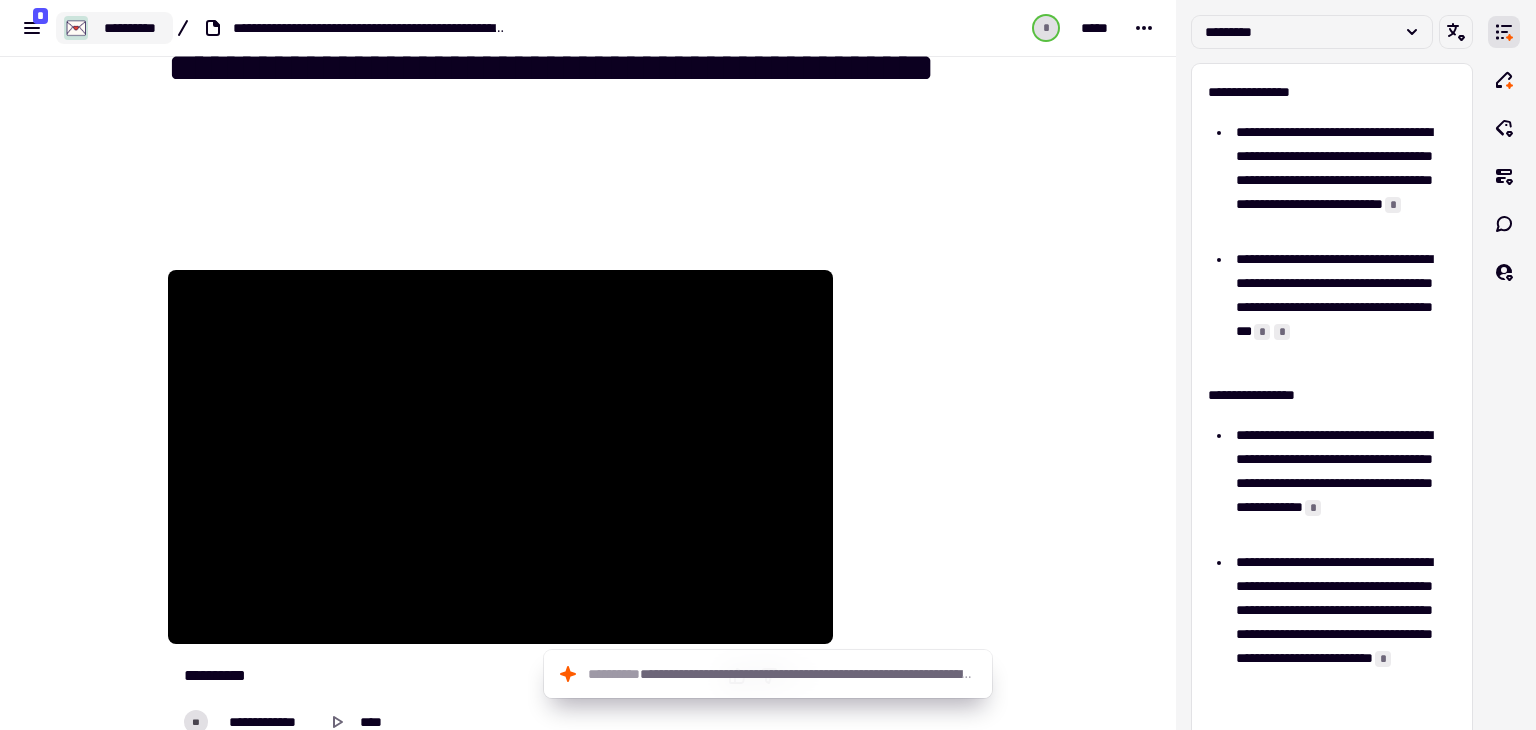 click on "**********" 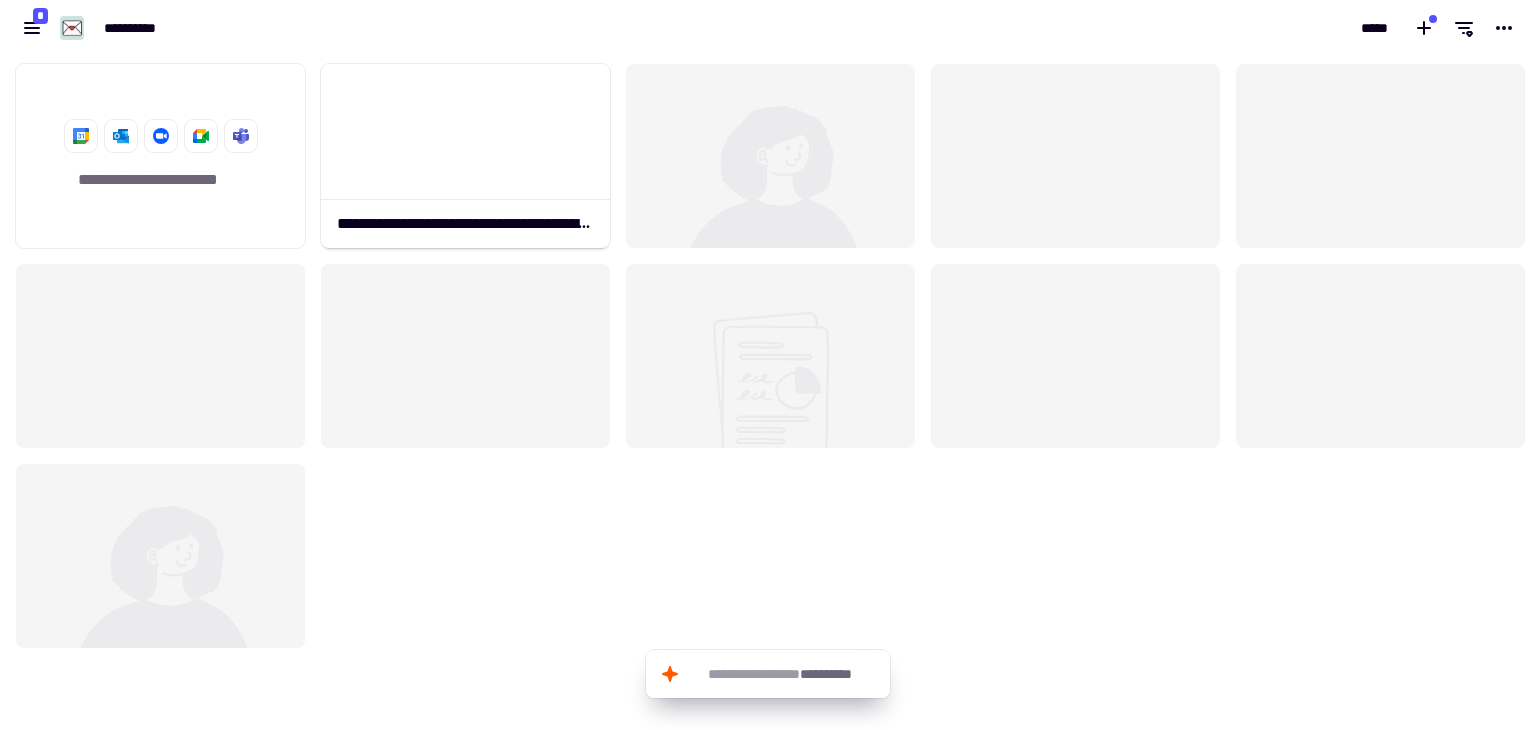 scroll, scrollTop: 16, scrollLeft: 16, axis: both 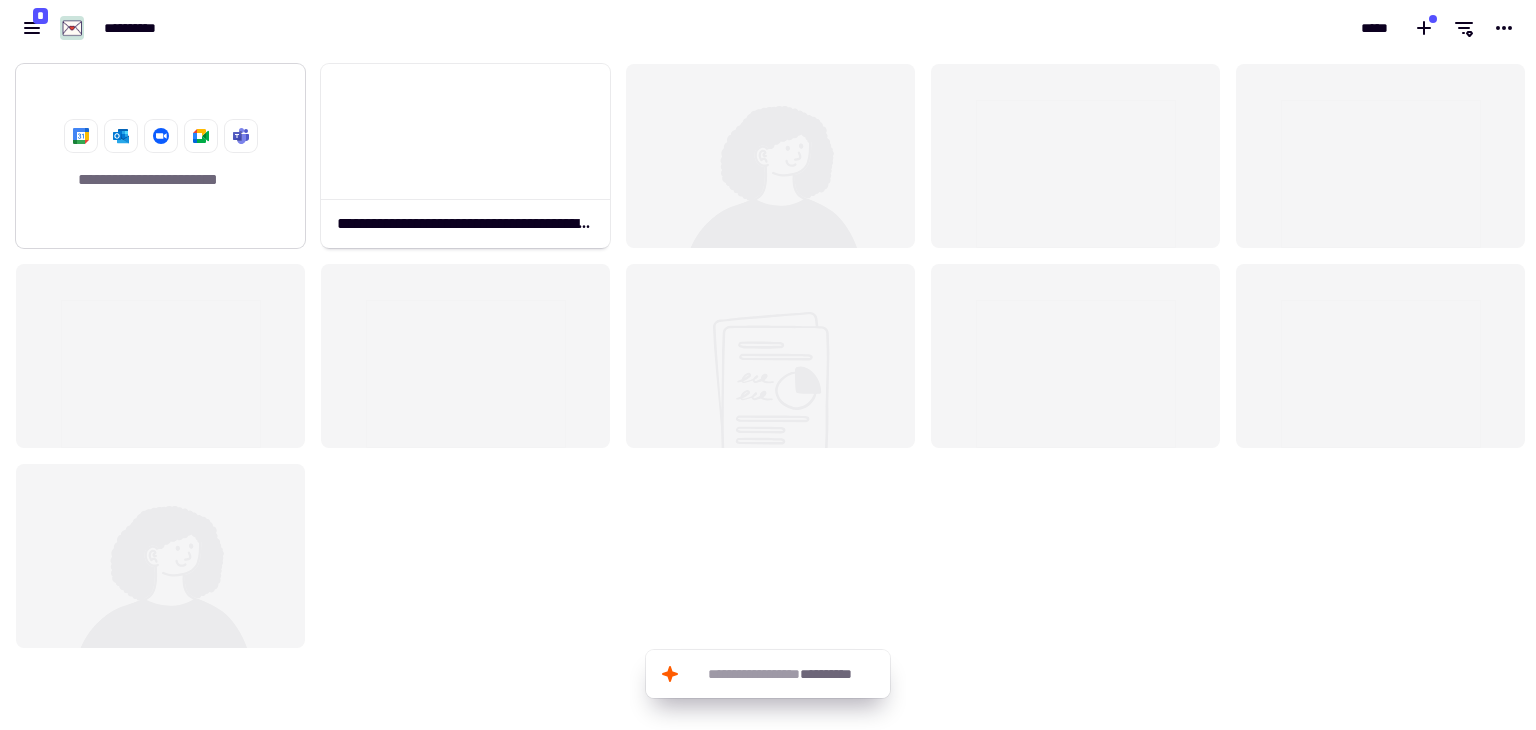 click on "**********" 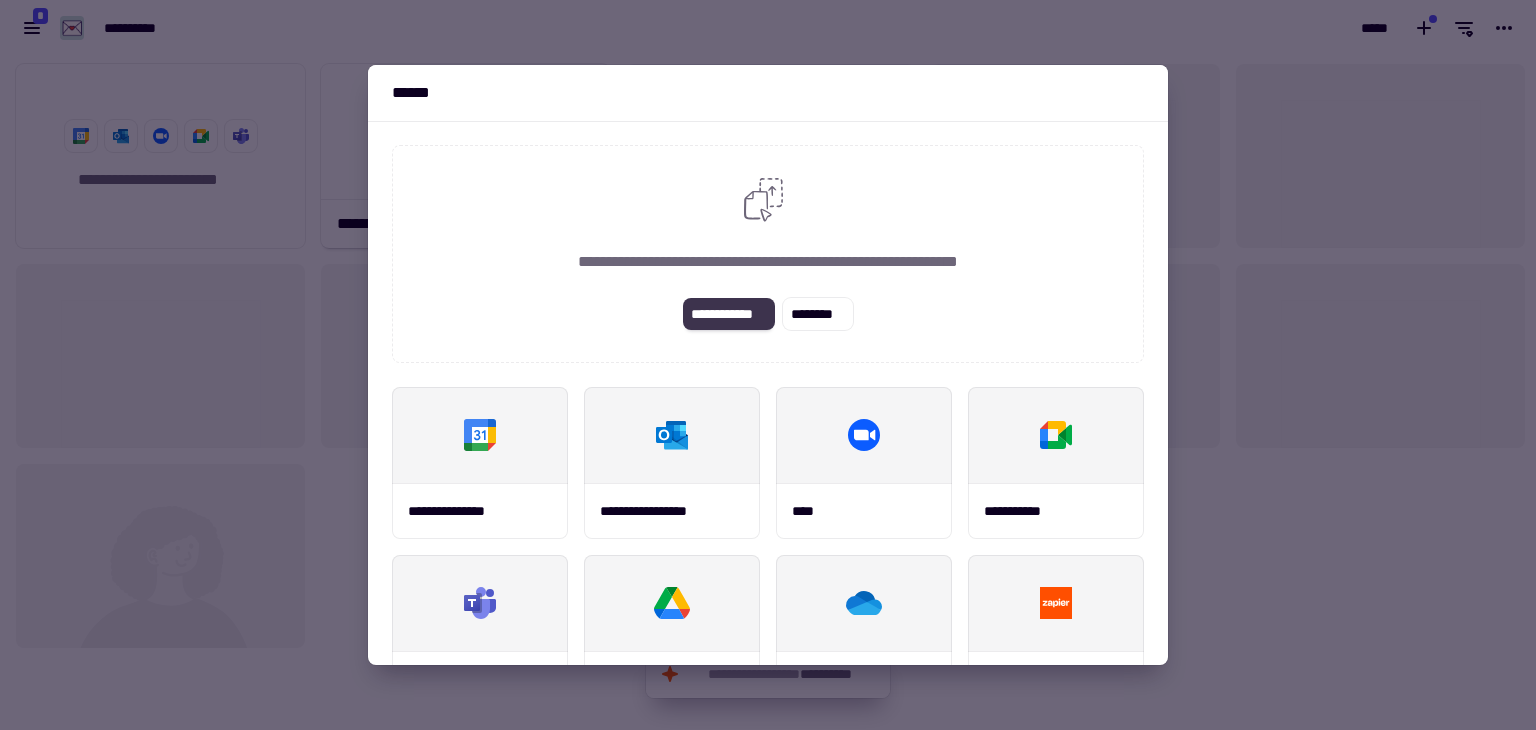 click on "**********" 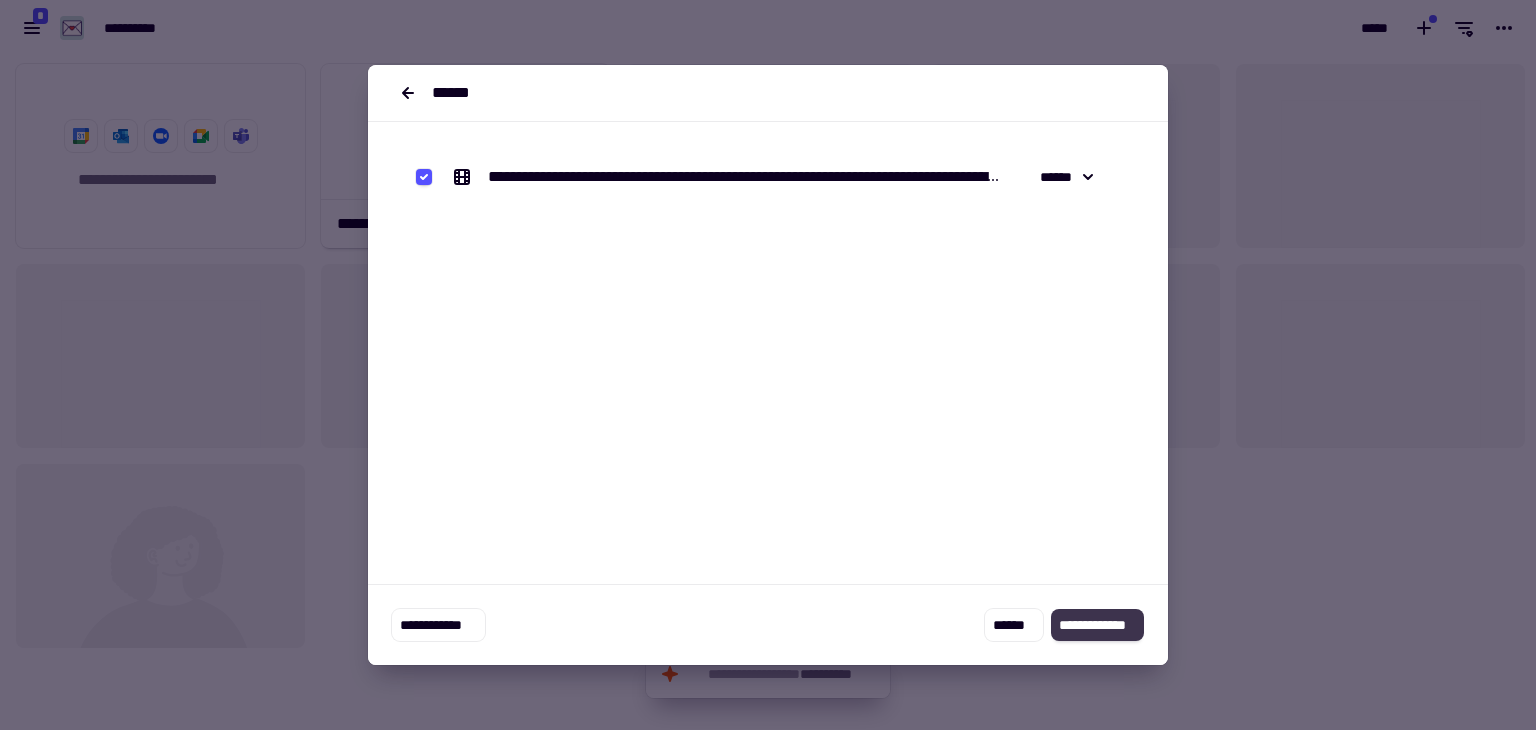 click on "**********" 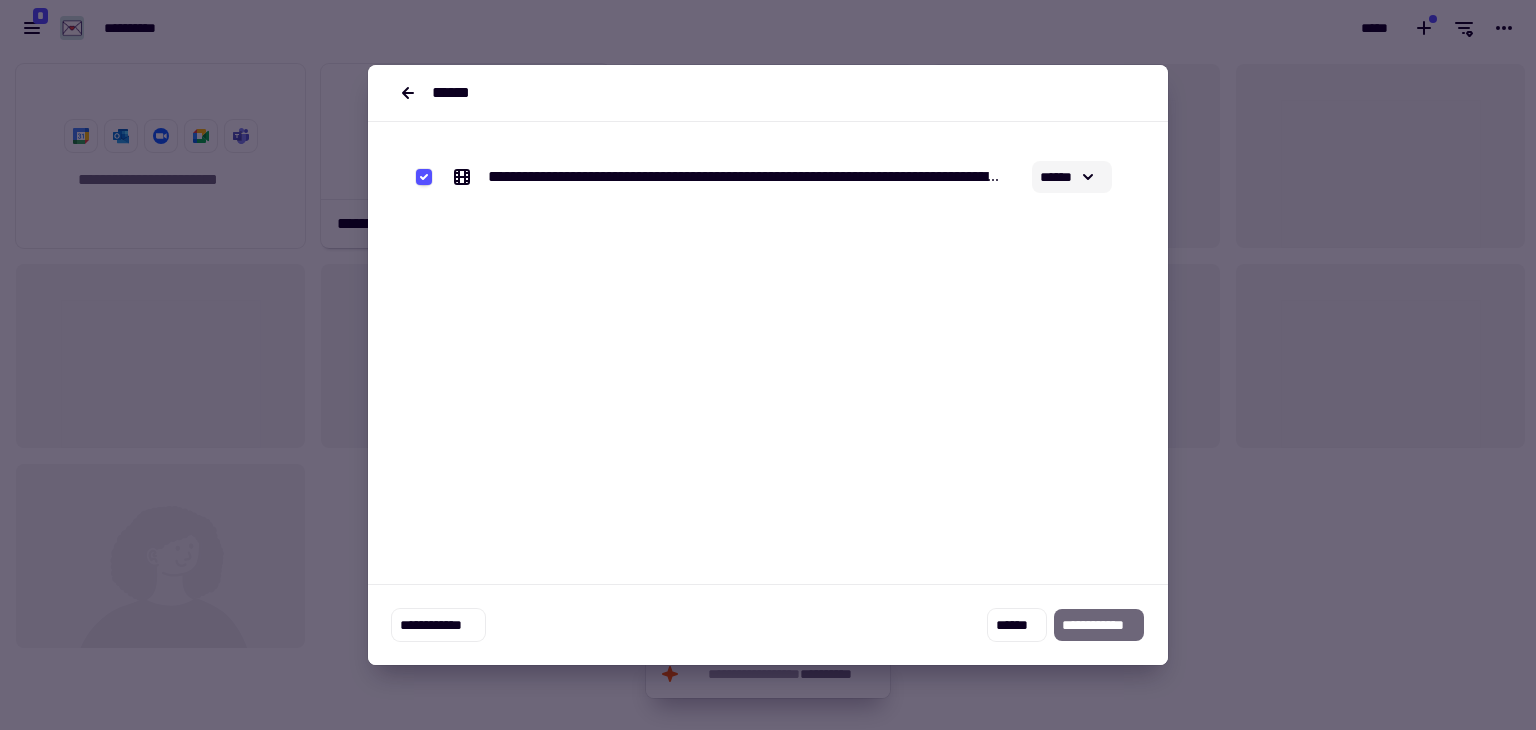 click on "******" 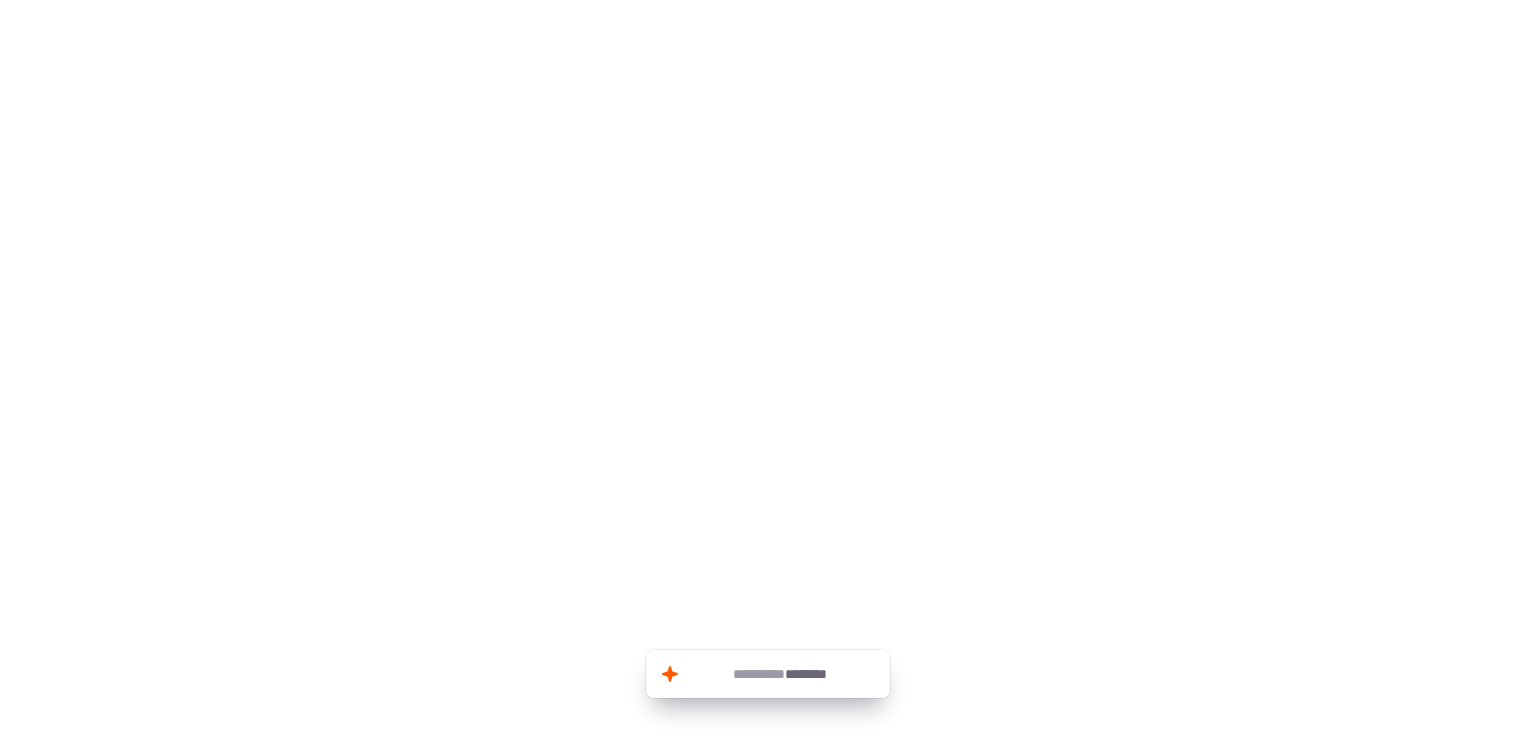 click at bounding box center [768, 108] 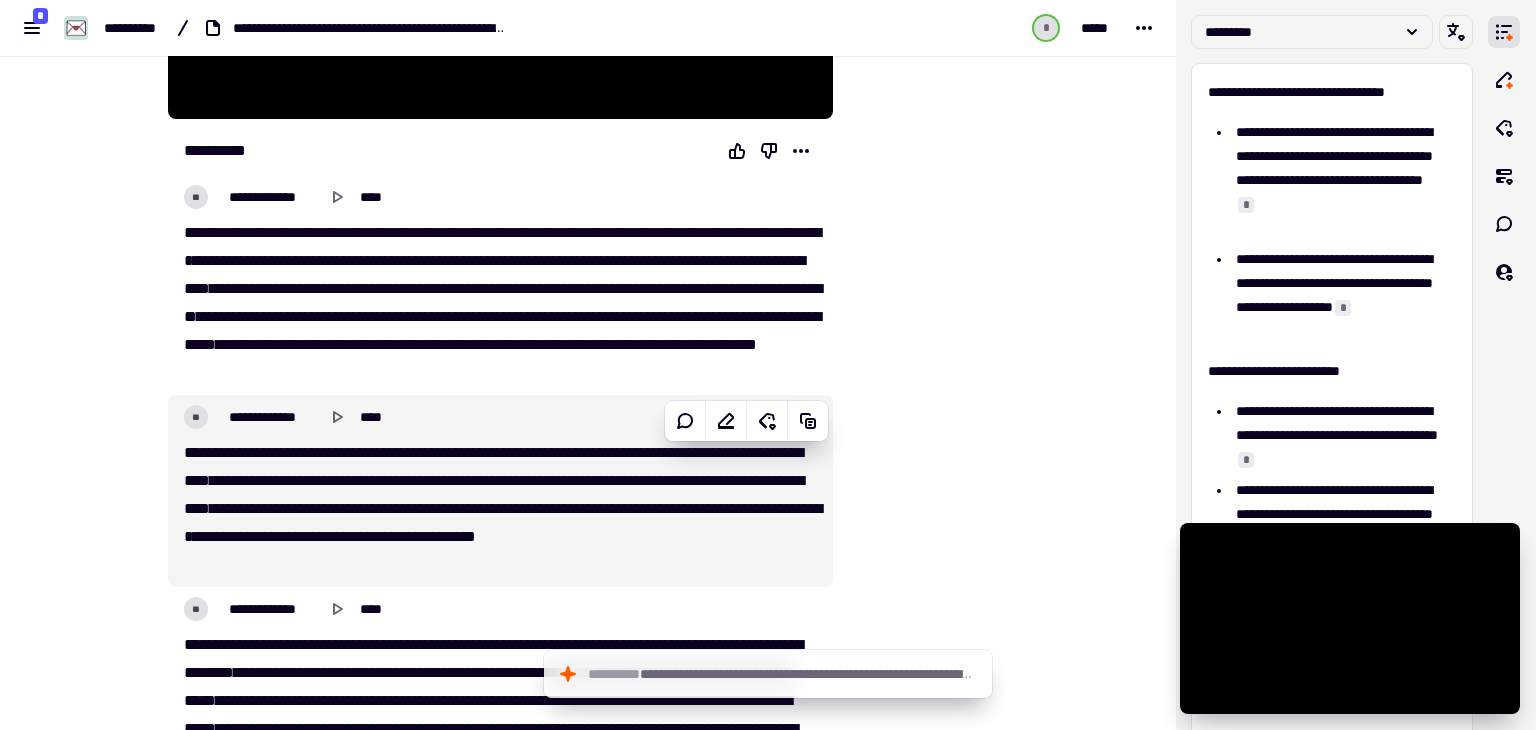 scroll, scrollTop: 700, scrollLeft: 0, axis: vertical 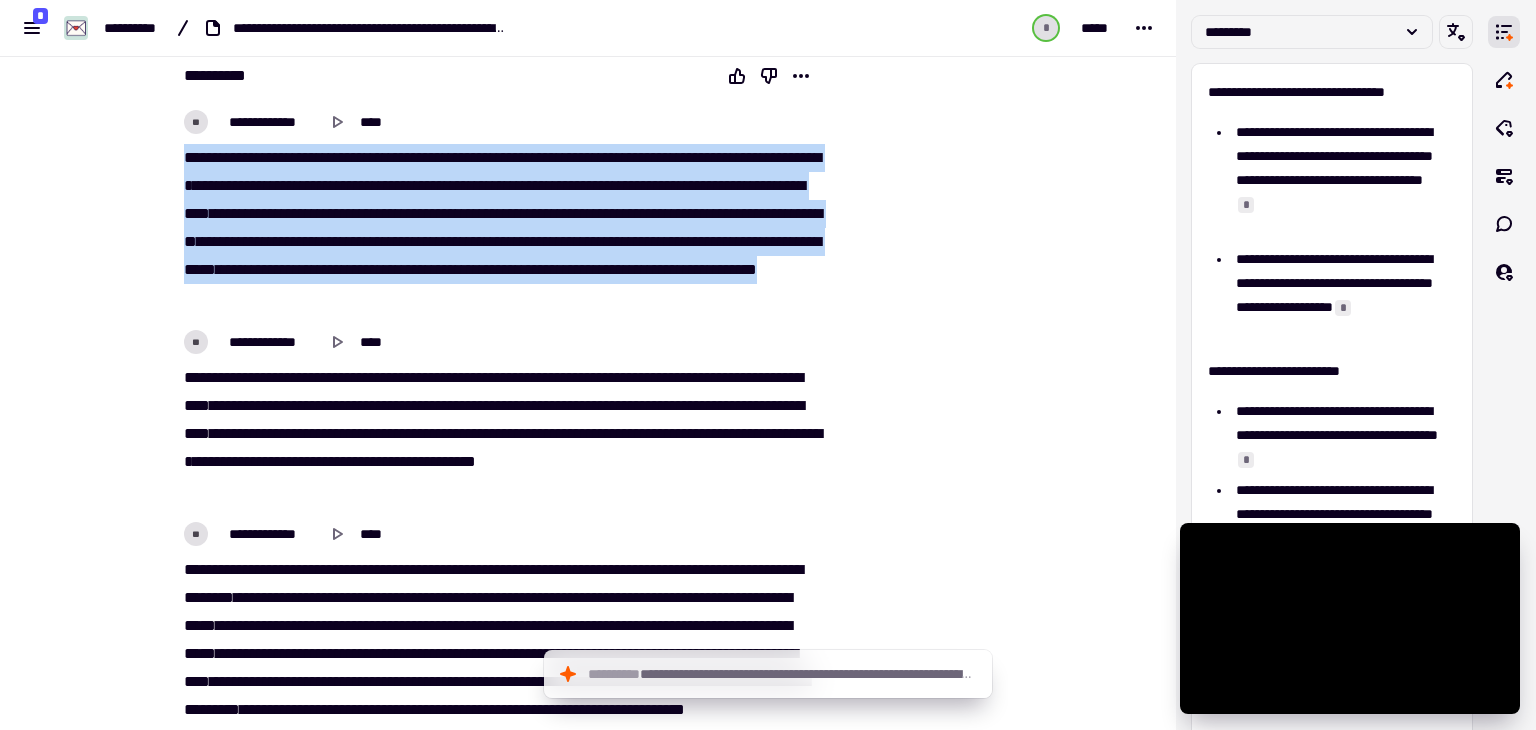 drag, startPoint x: 179, startPoint y: 156, endPoint x: 796, endPoint y: 340, distance: 643.8517 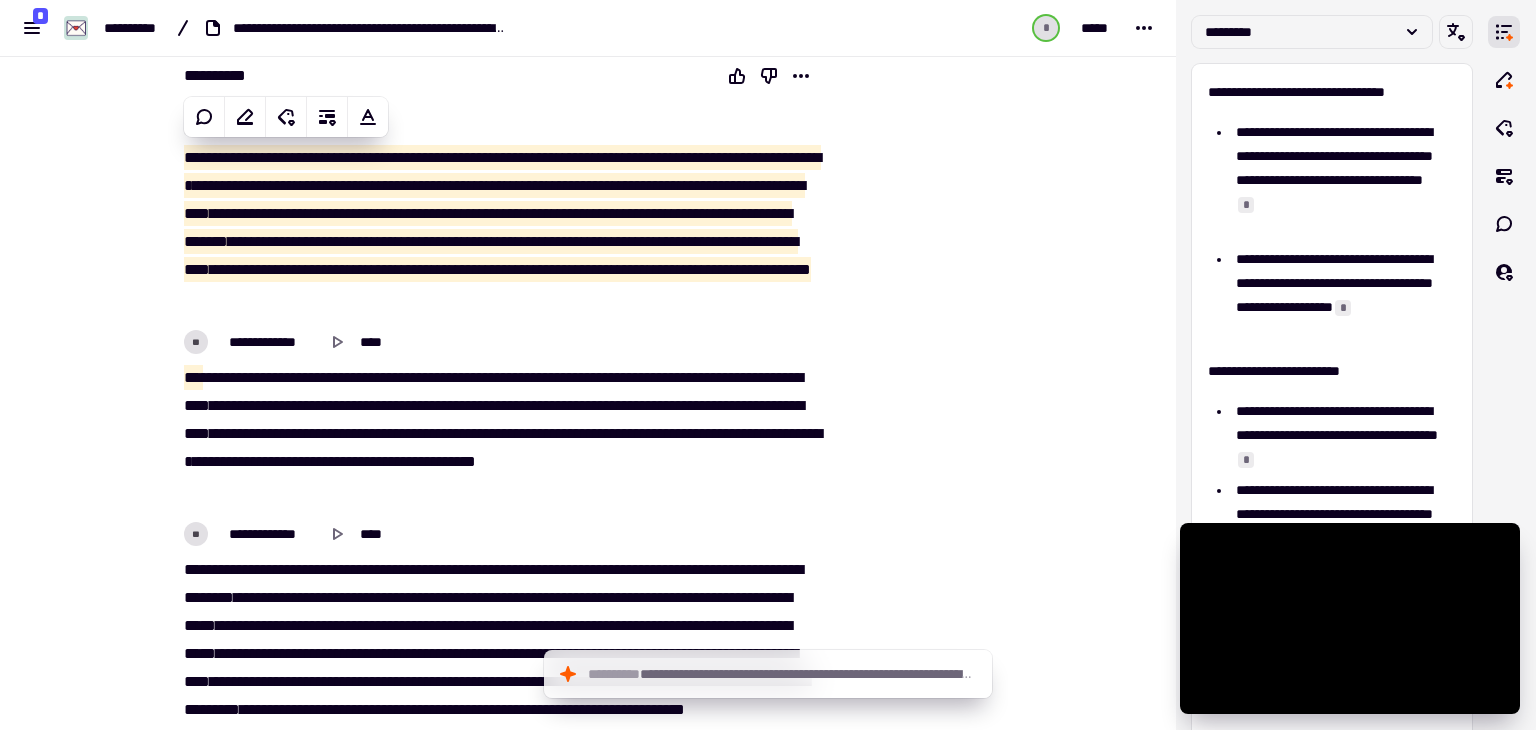 click on "*****" at bounding box center [579, 405] 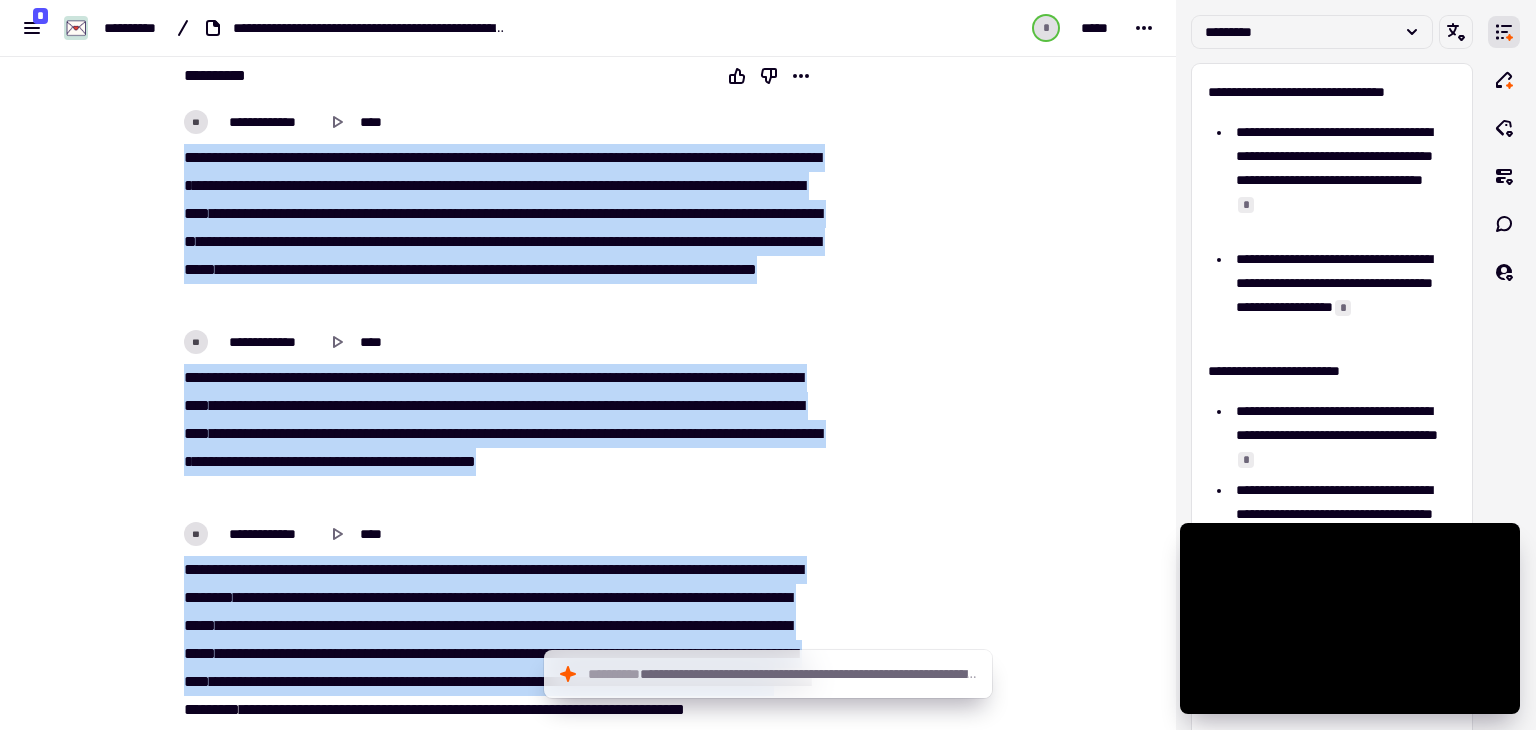 scroll, scrollTop: 1215, scrollLeft: 0, axis: vertical 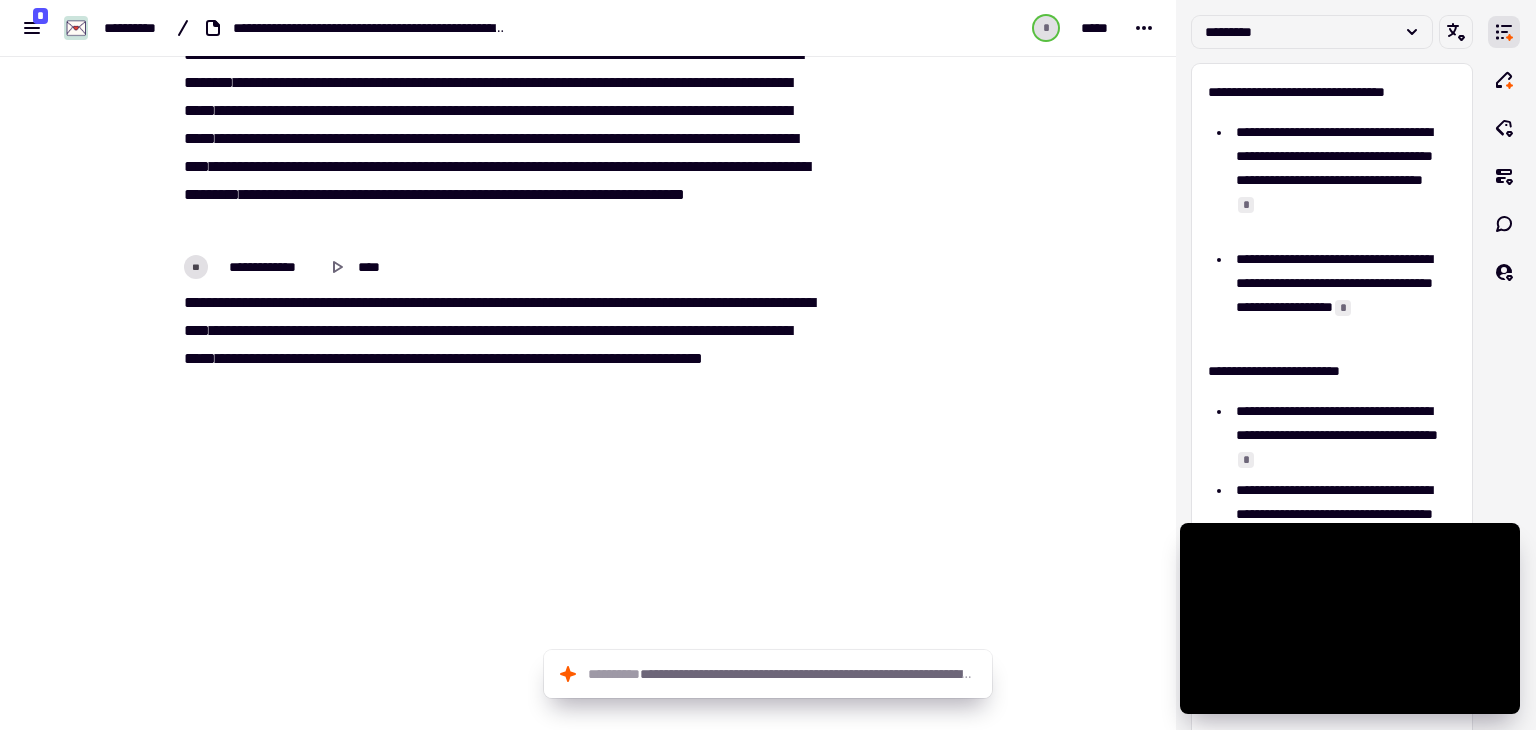 drag, startPoint x: 178, startPoint y: 152, endPoint x: 681, endPoint y: 521, distance: 623.8349 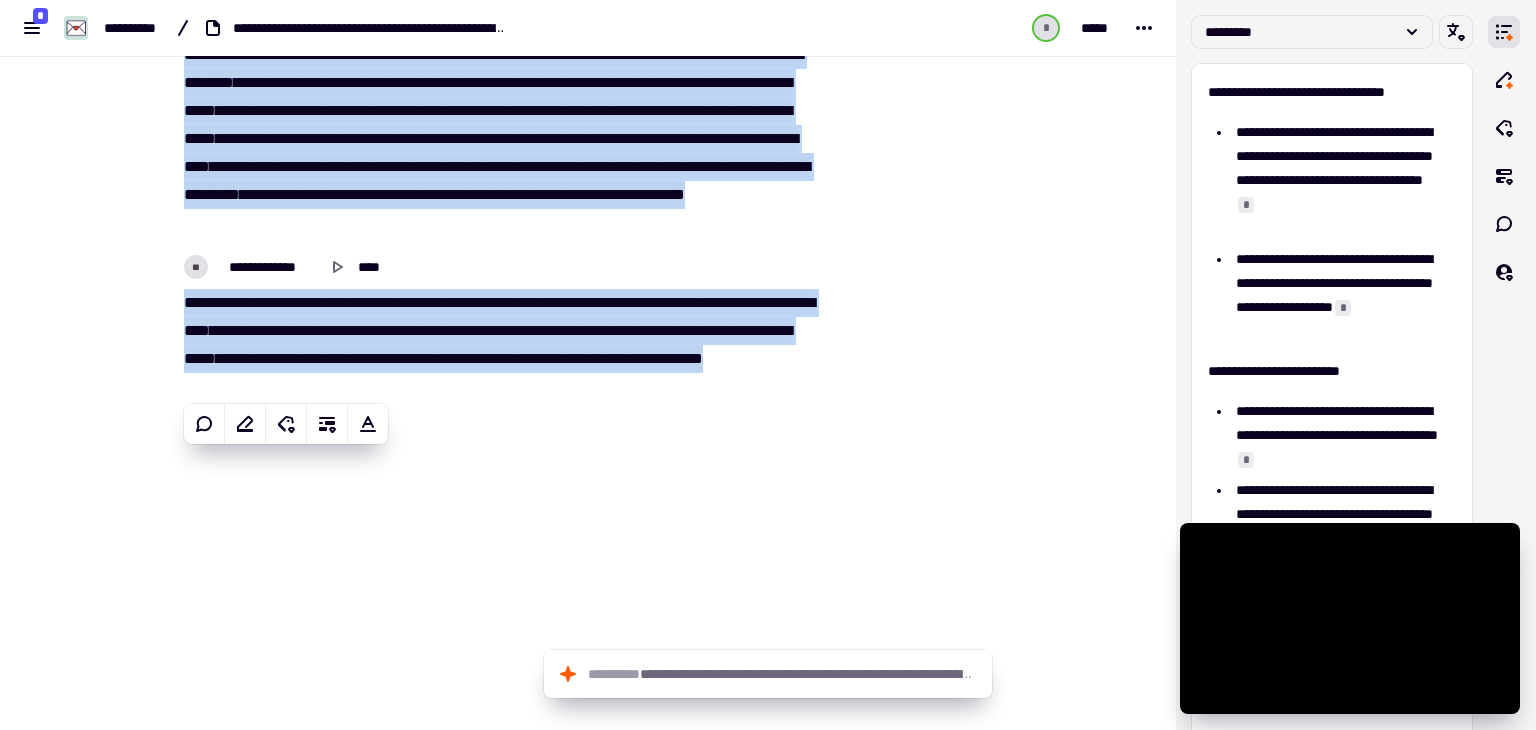 copy on "**********" 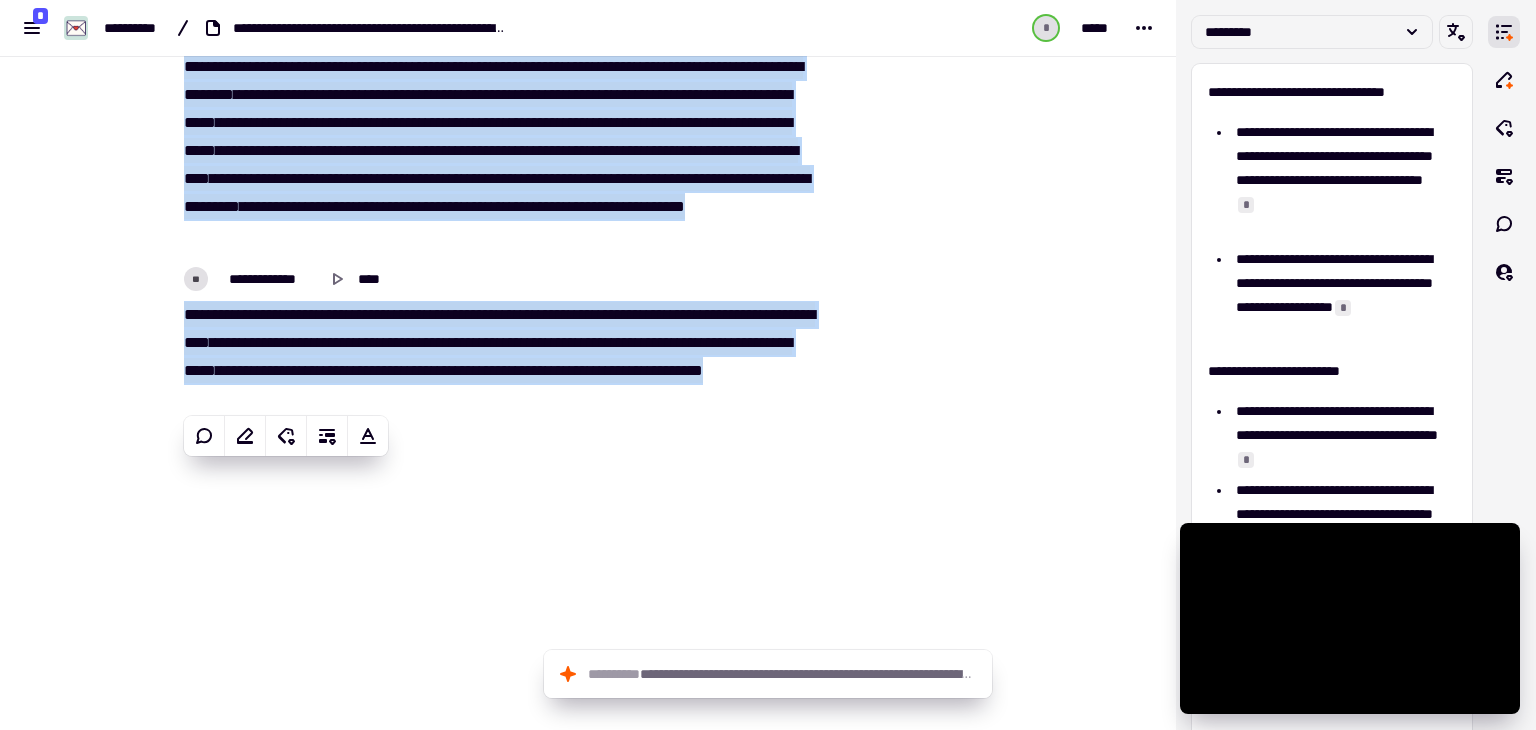 scroll, scrollTop: 1115, scrollLeft: 0, axis: vertical 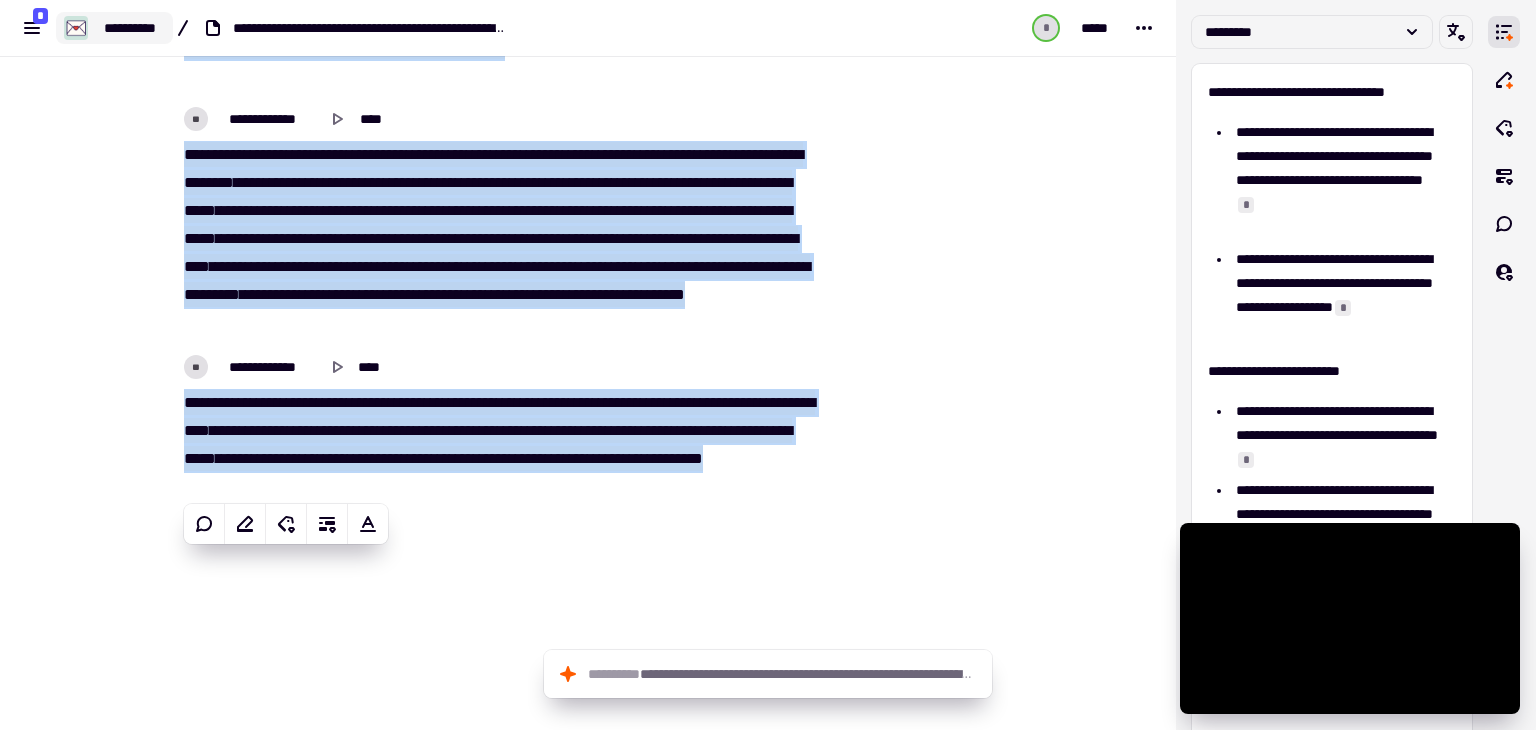 click on "**********" 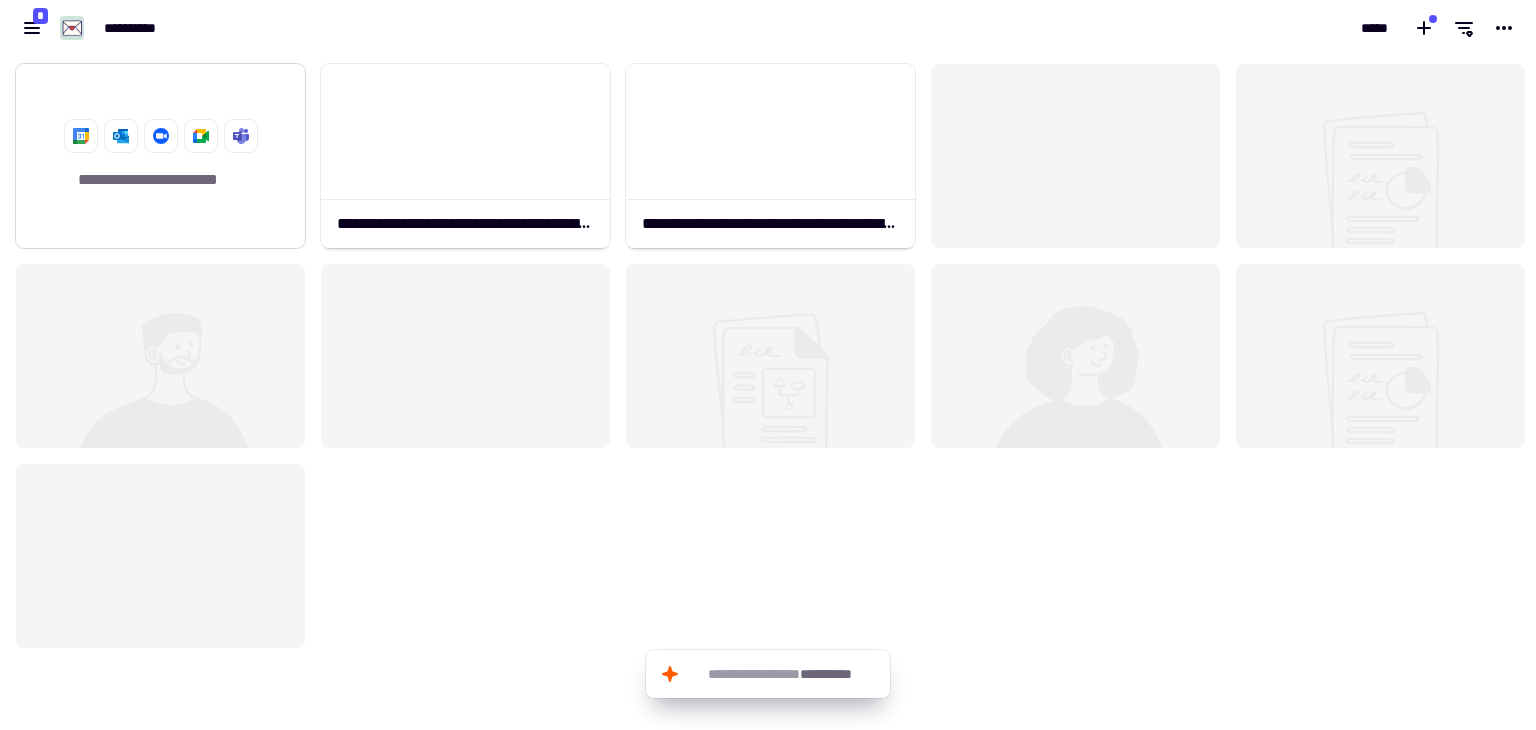 scroll, scrollTop: 16, scrollLeft: 16, axis: both 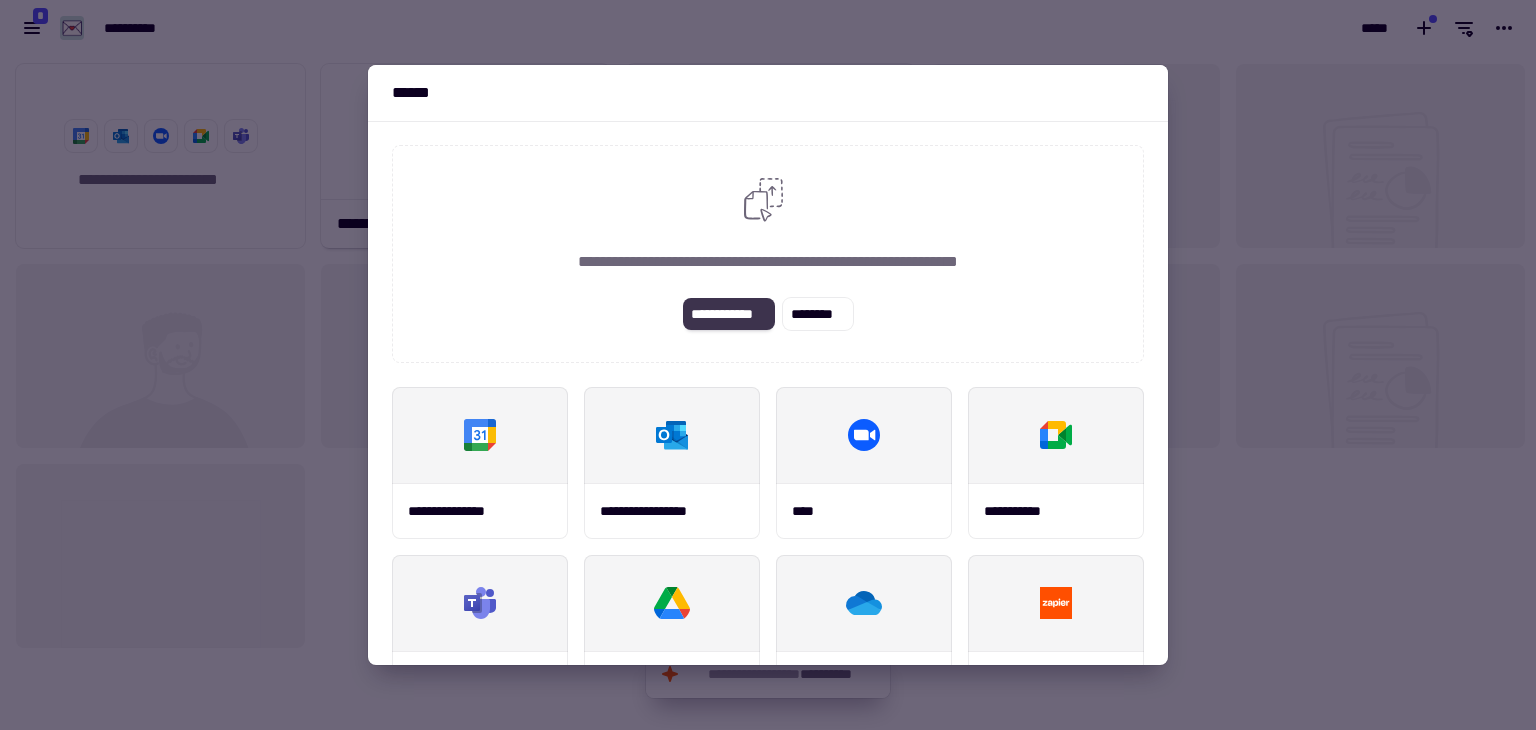 click on "**********" 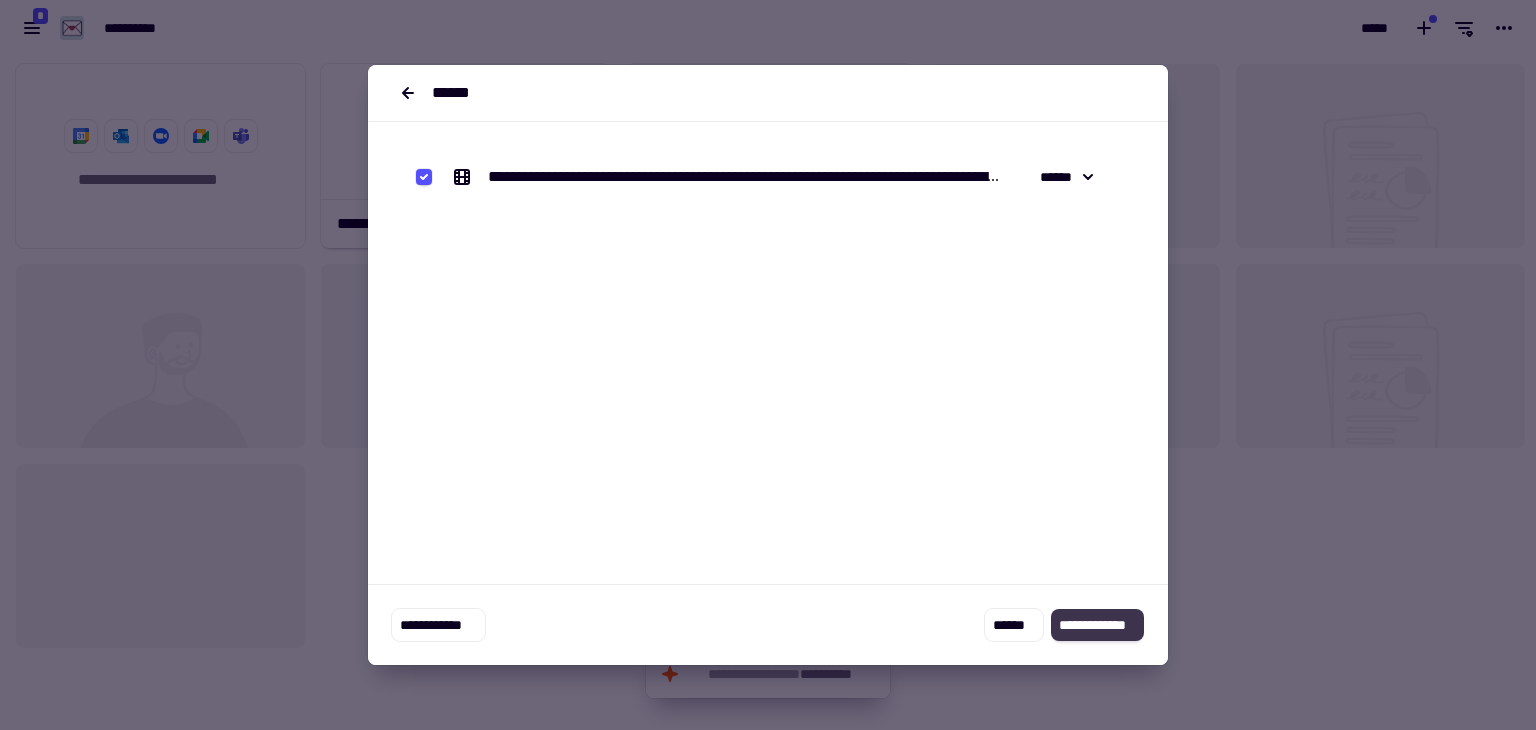 click on "**********" 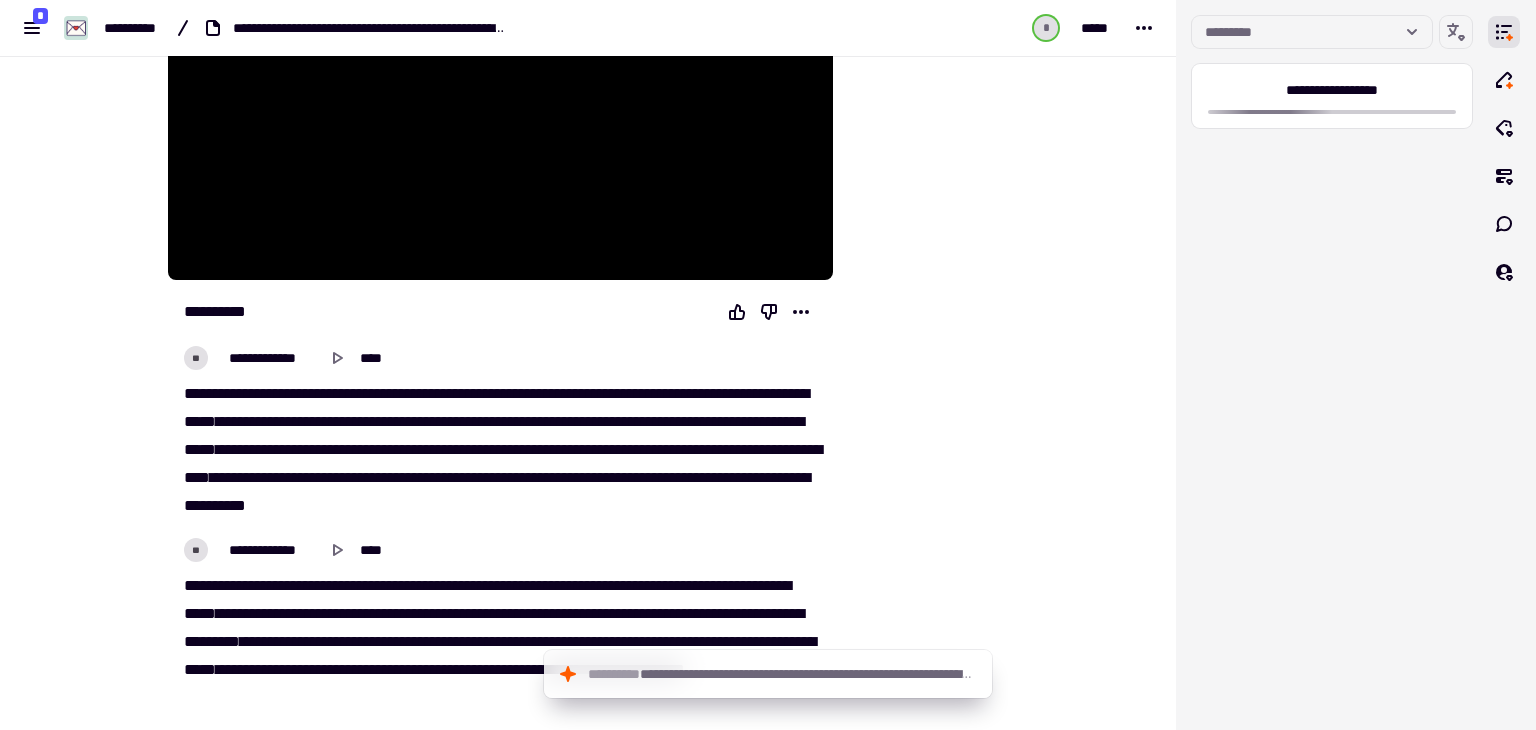 scroll, scrollTop: 600, scrollLeft: 0, axis: vertical 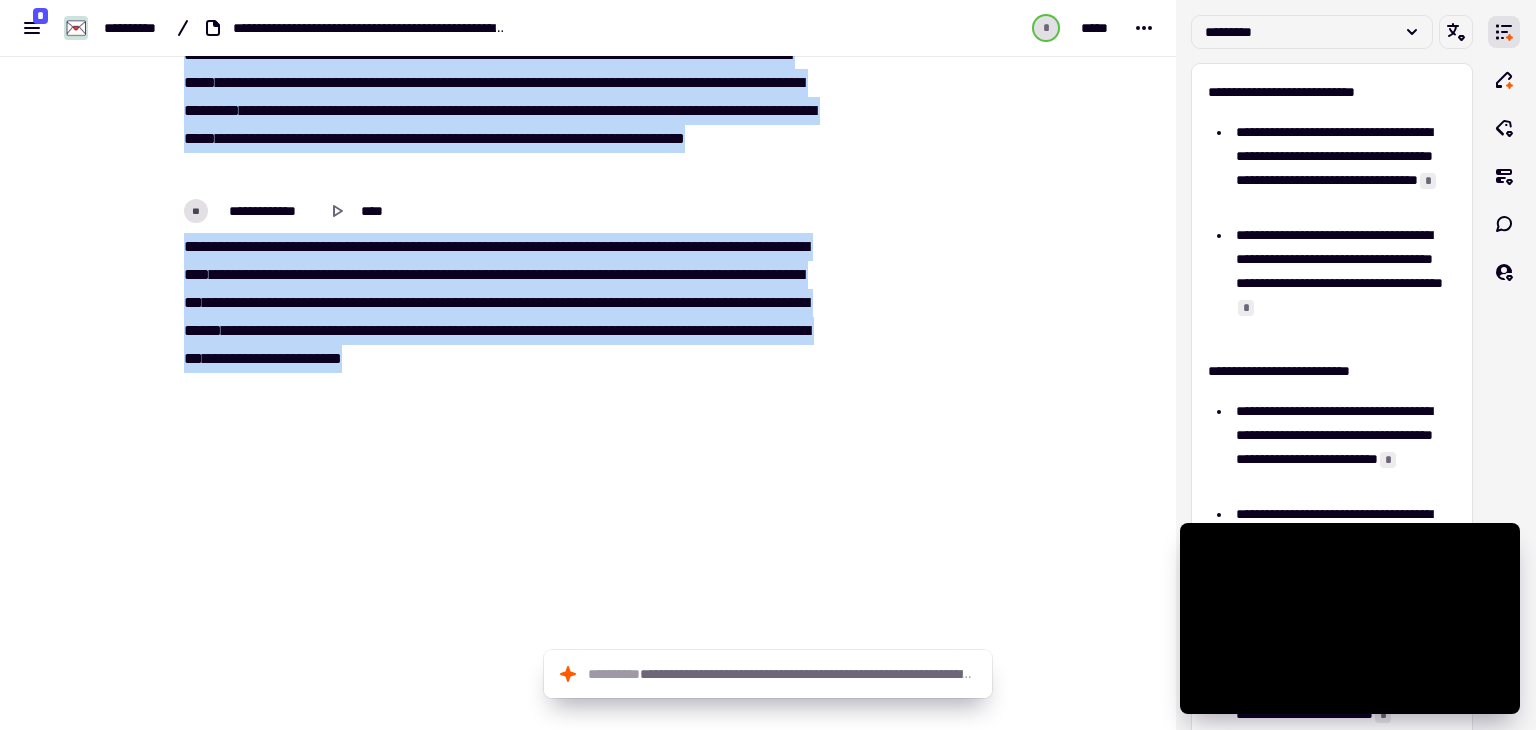 drag, startPoint x: 176, startPoint y: 253, endPoint x: 760, endPoint y: 705, distance: 738.4849 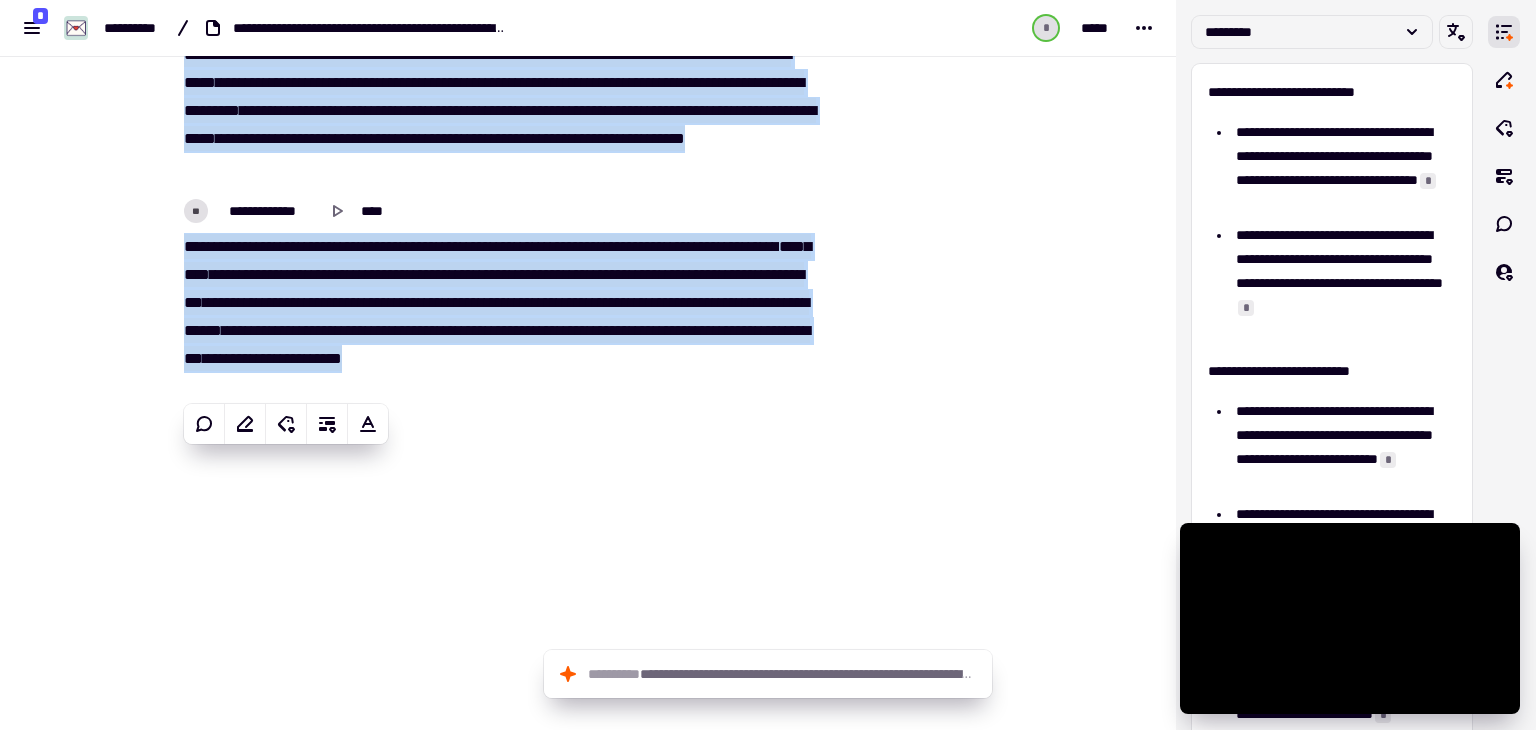 copy on "**********" 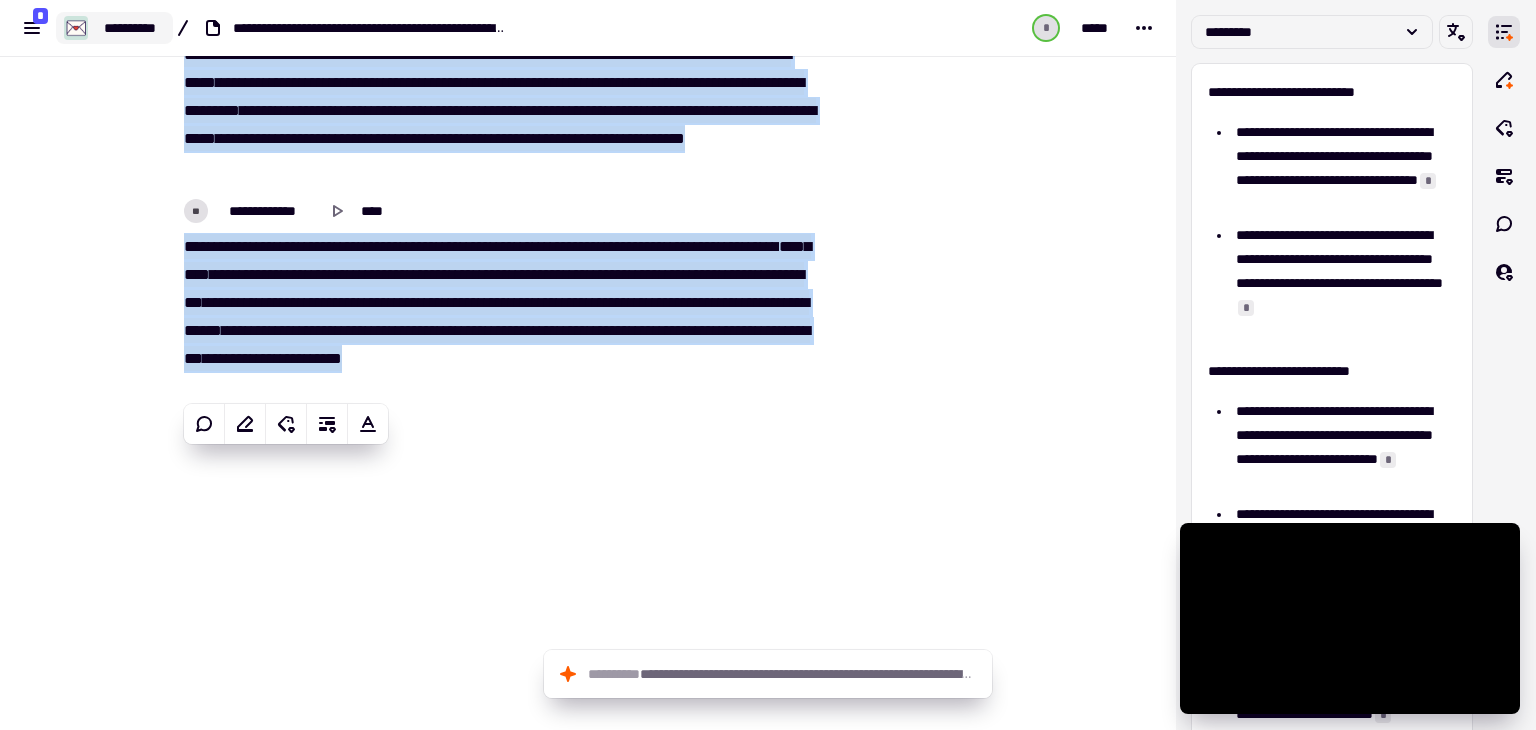 click on "**********" 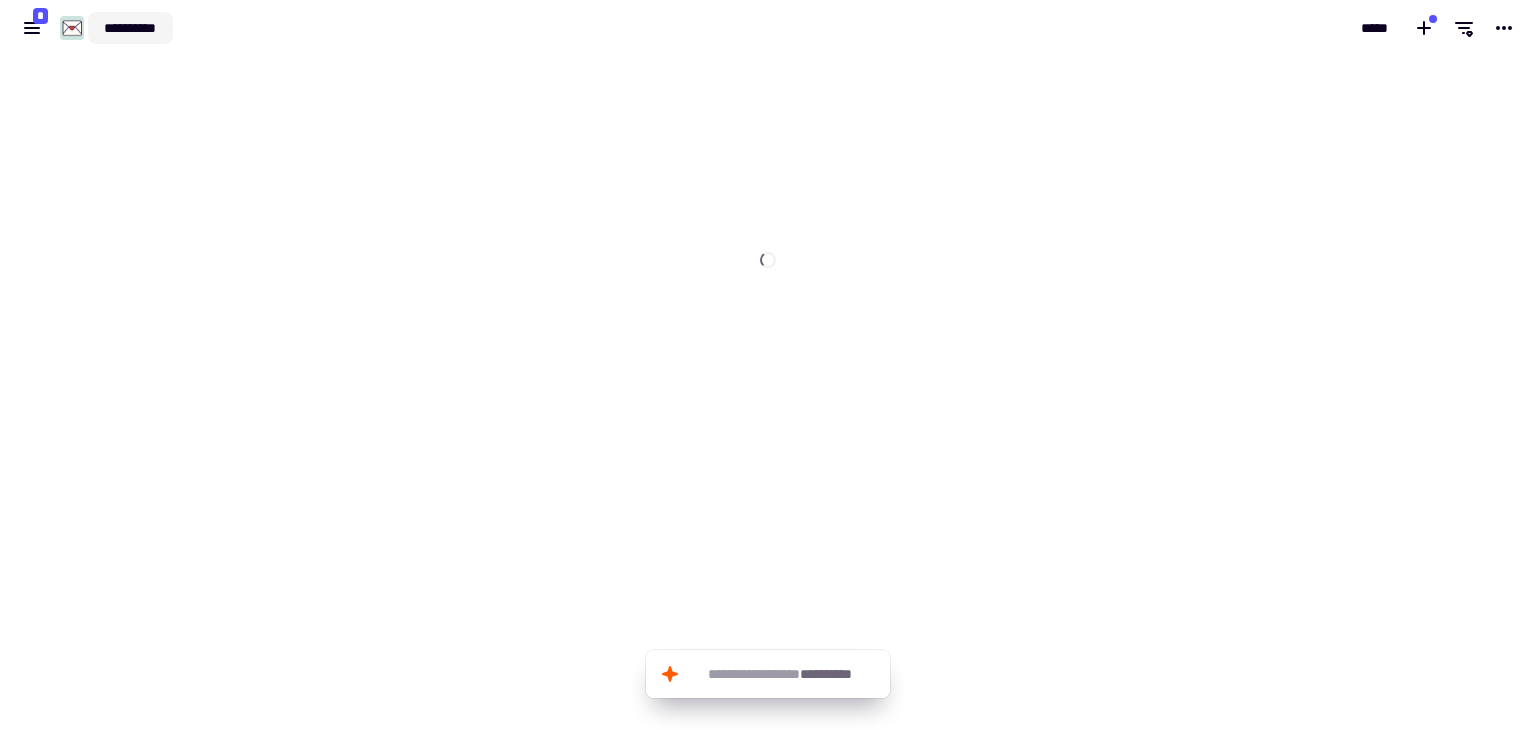 click on "**********" 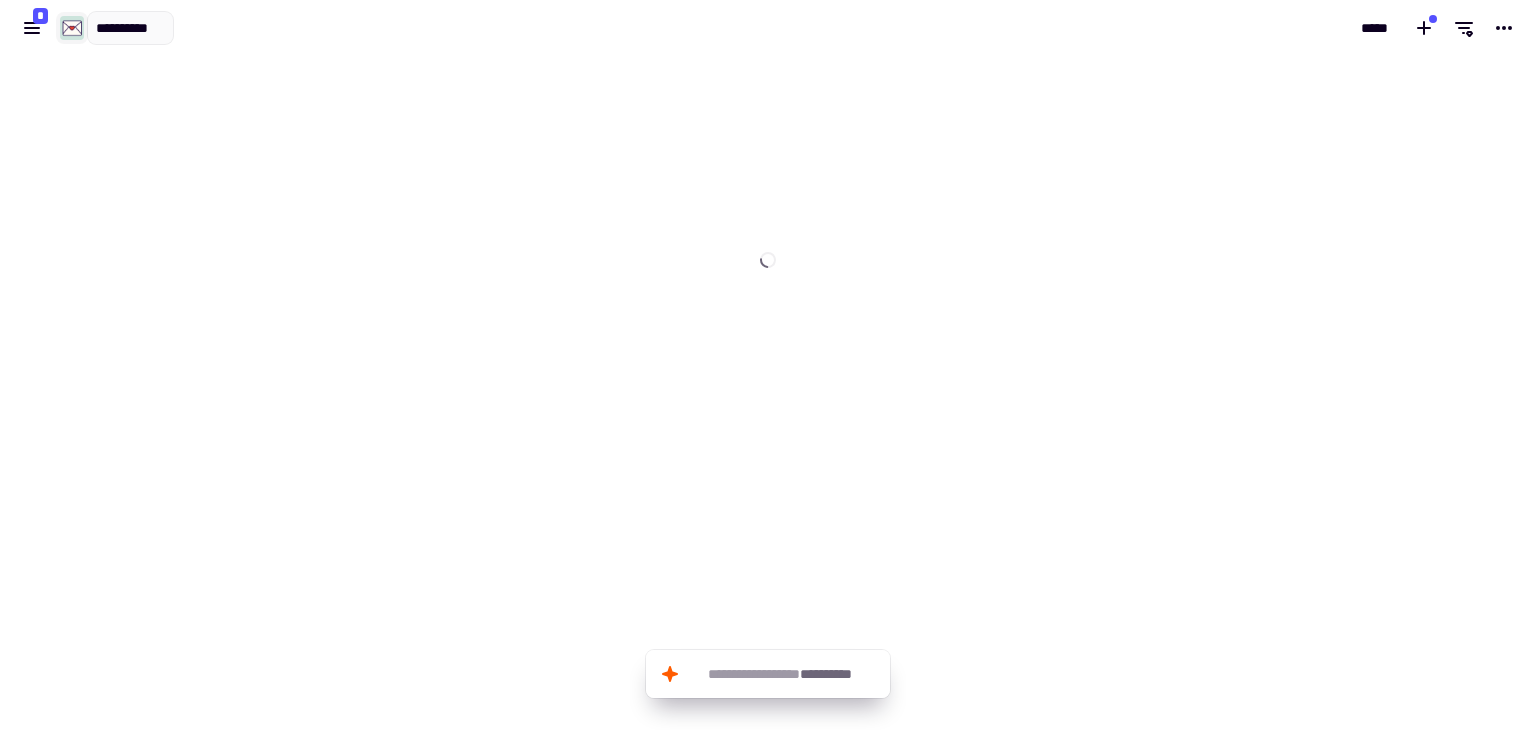 click 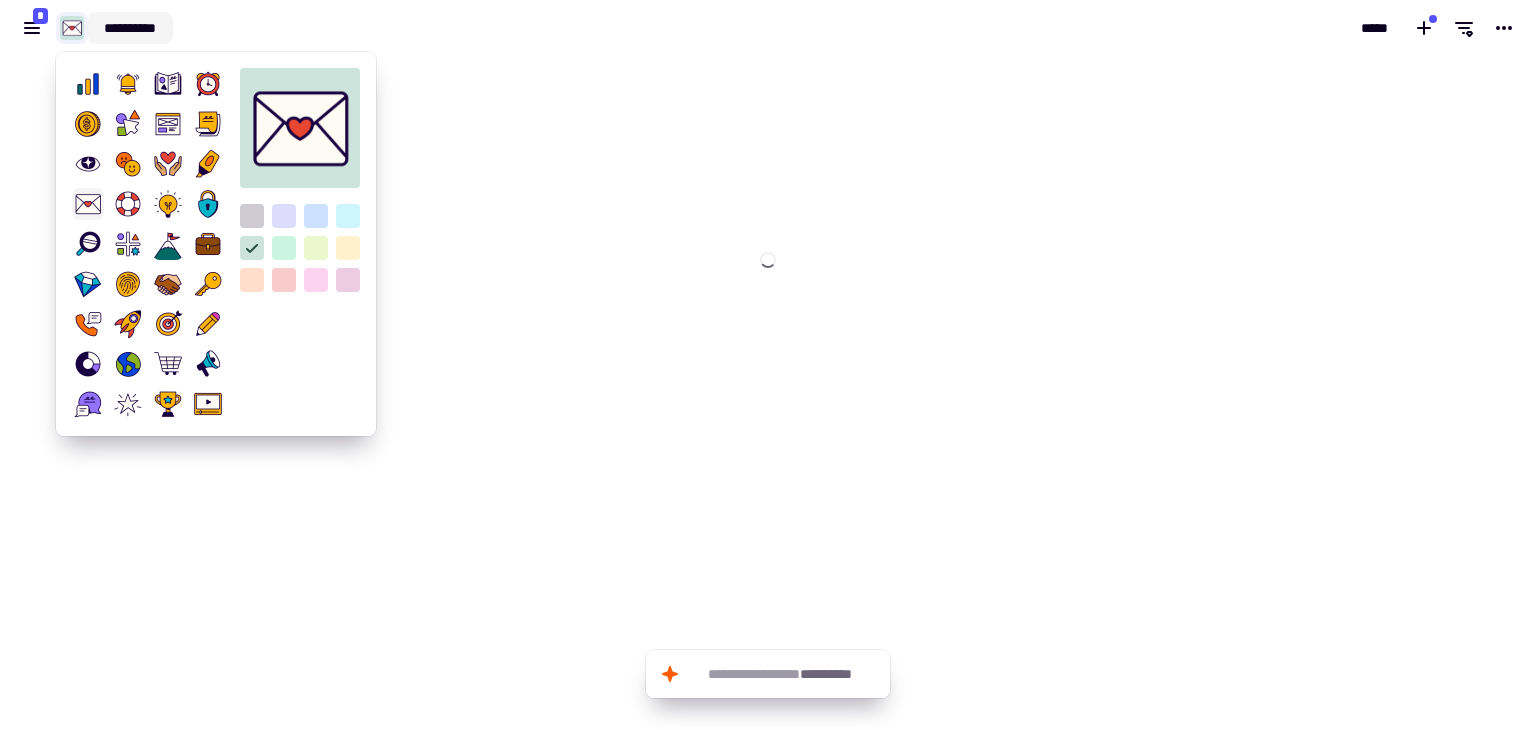 click on "**********" 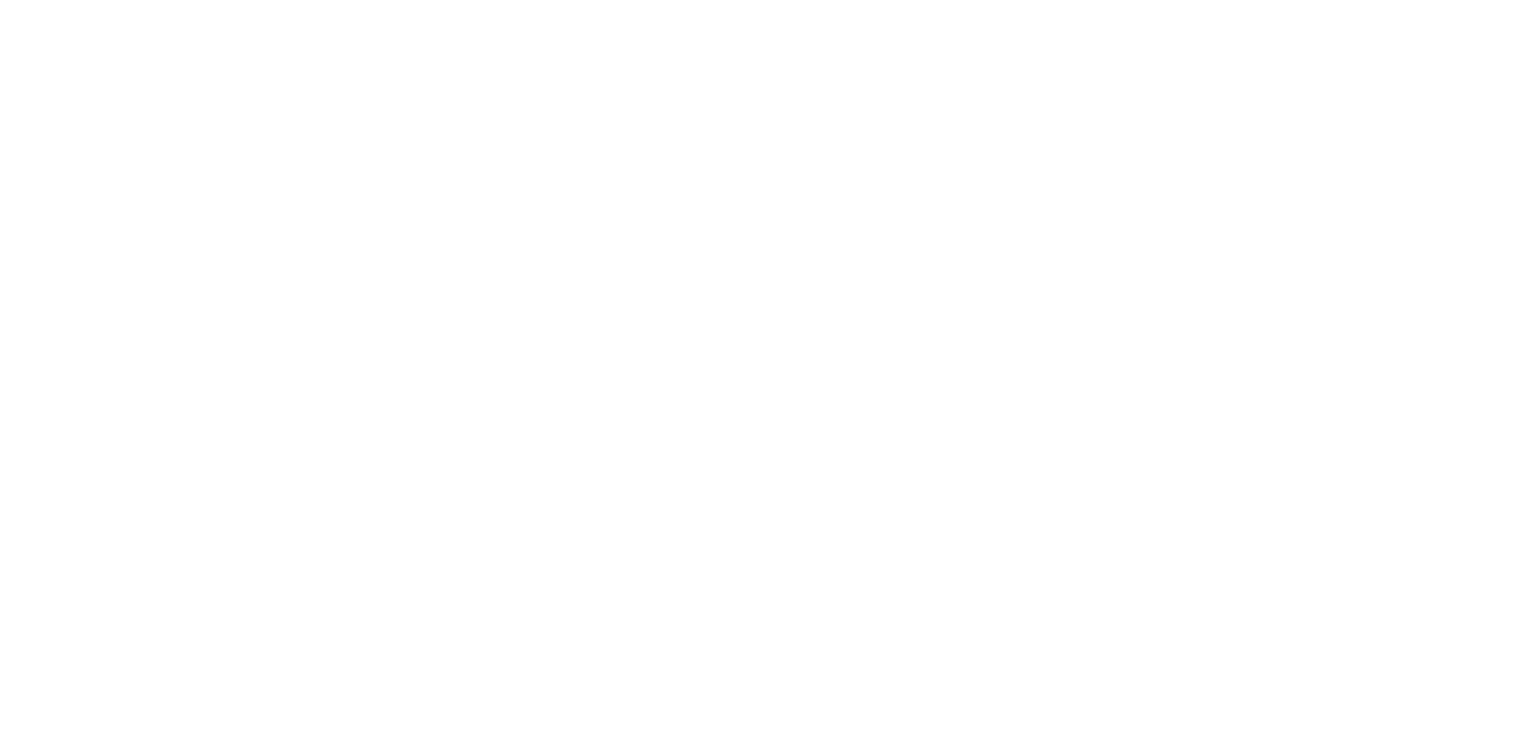 scroll, scrollTop: 0, scrollLeft: 0, axis: both 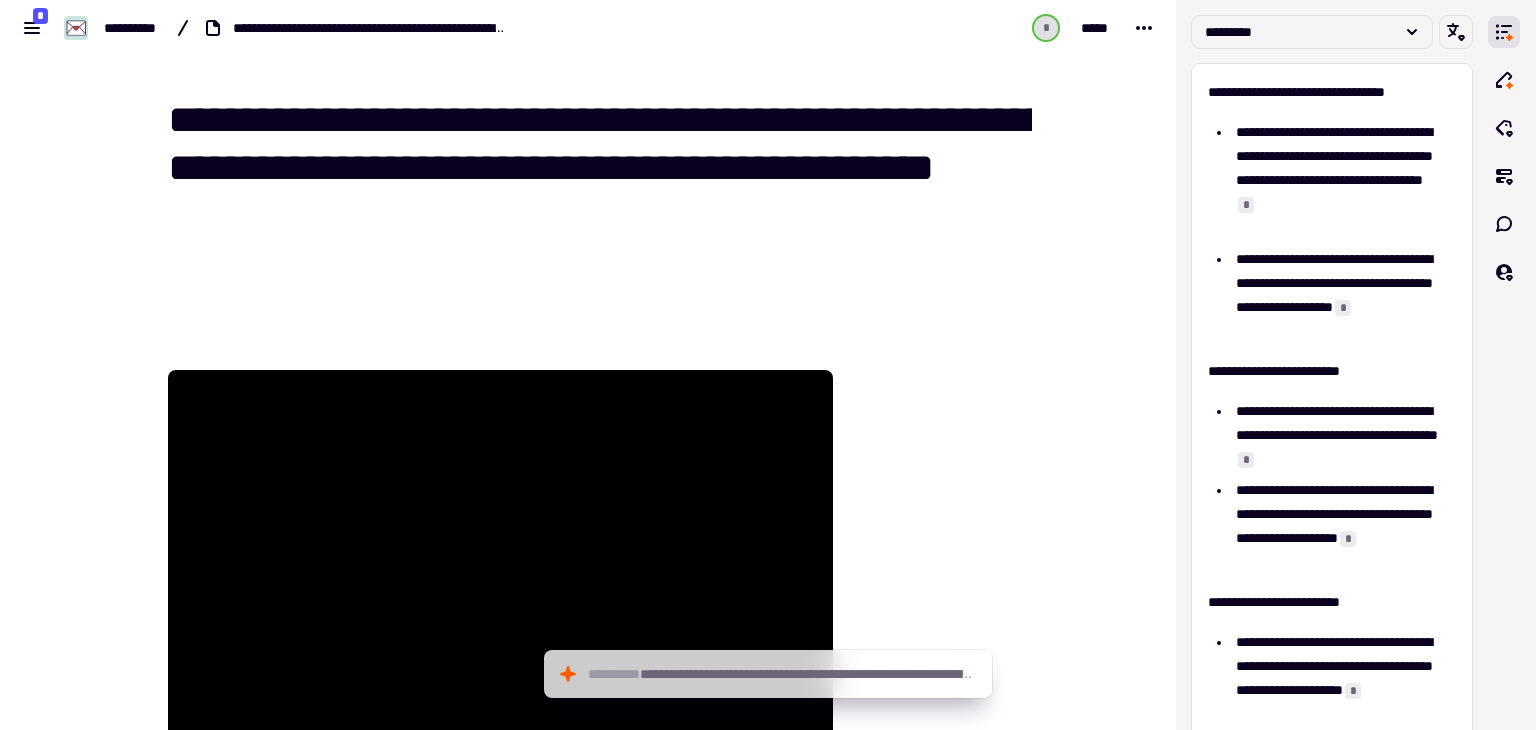 click at bounding box center (934, 1082) 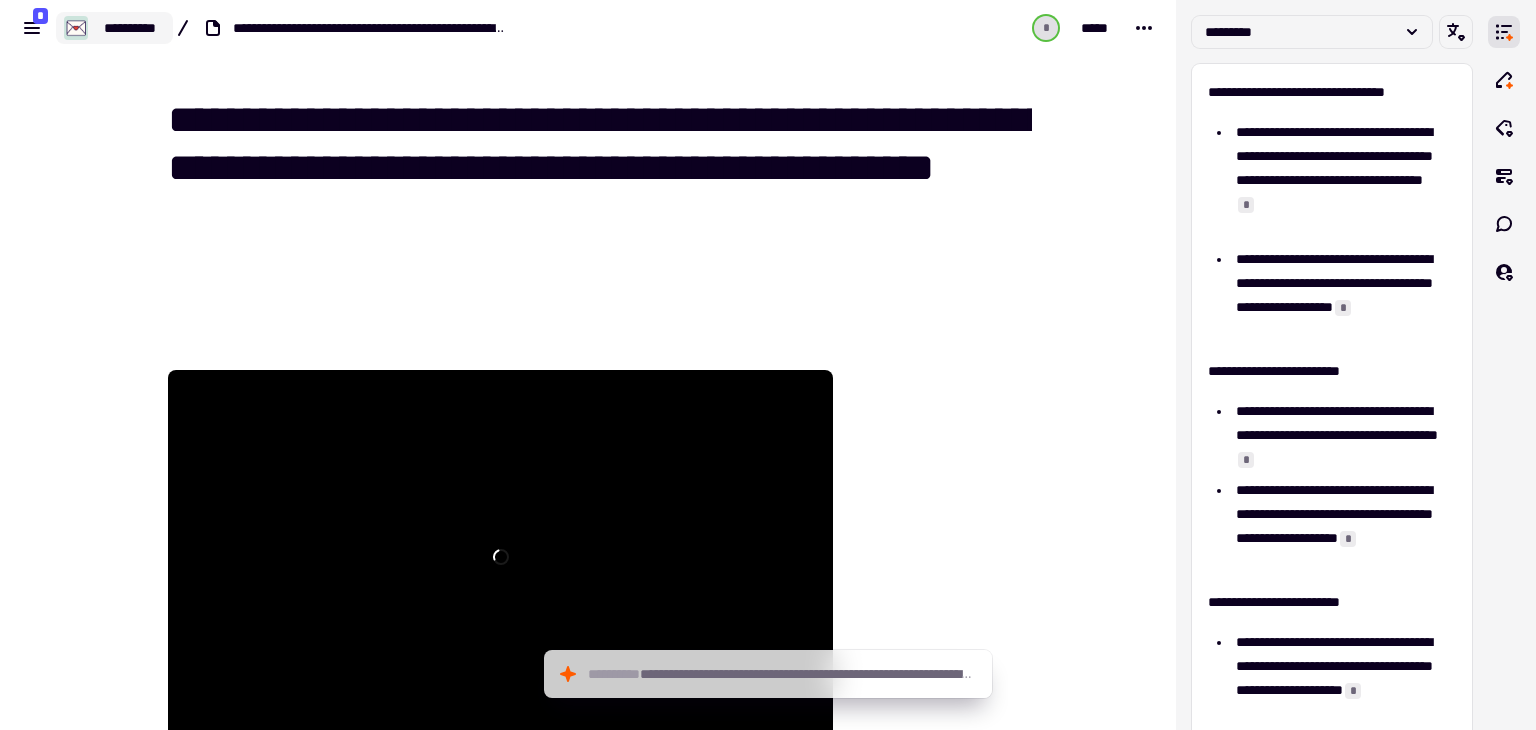 click on "**********" 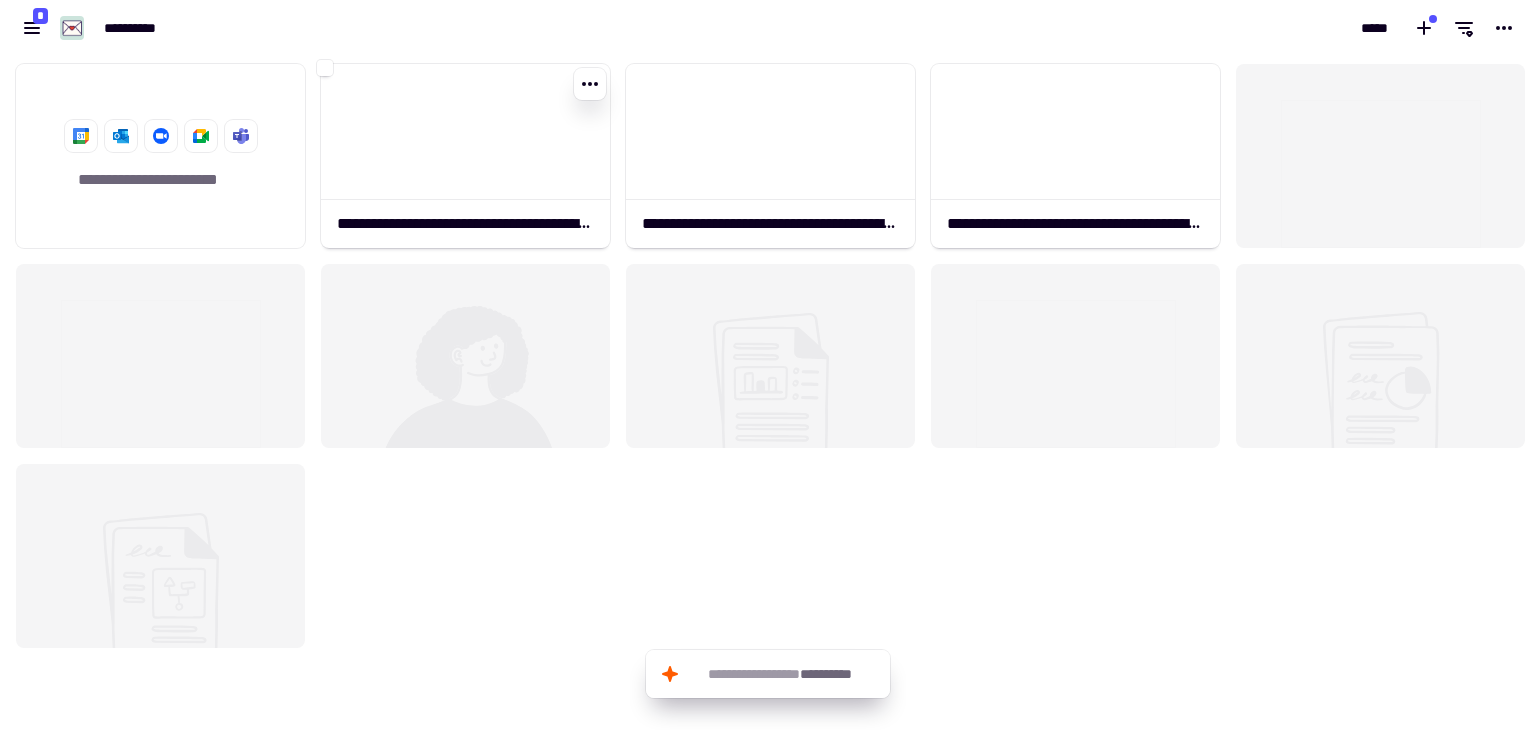 scroll, scrollTop: 16, scrollLeft: 16, axis: both 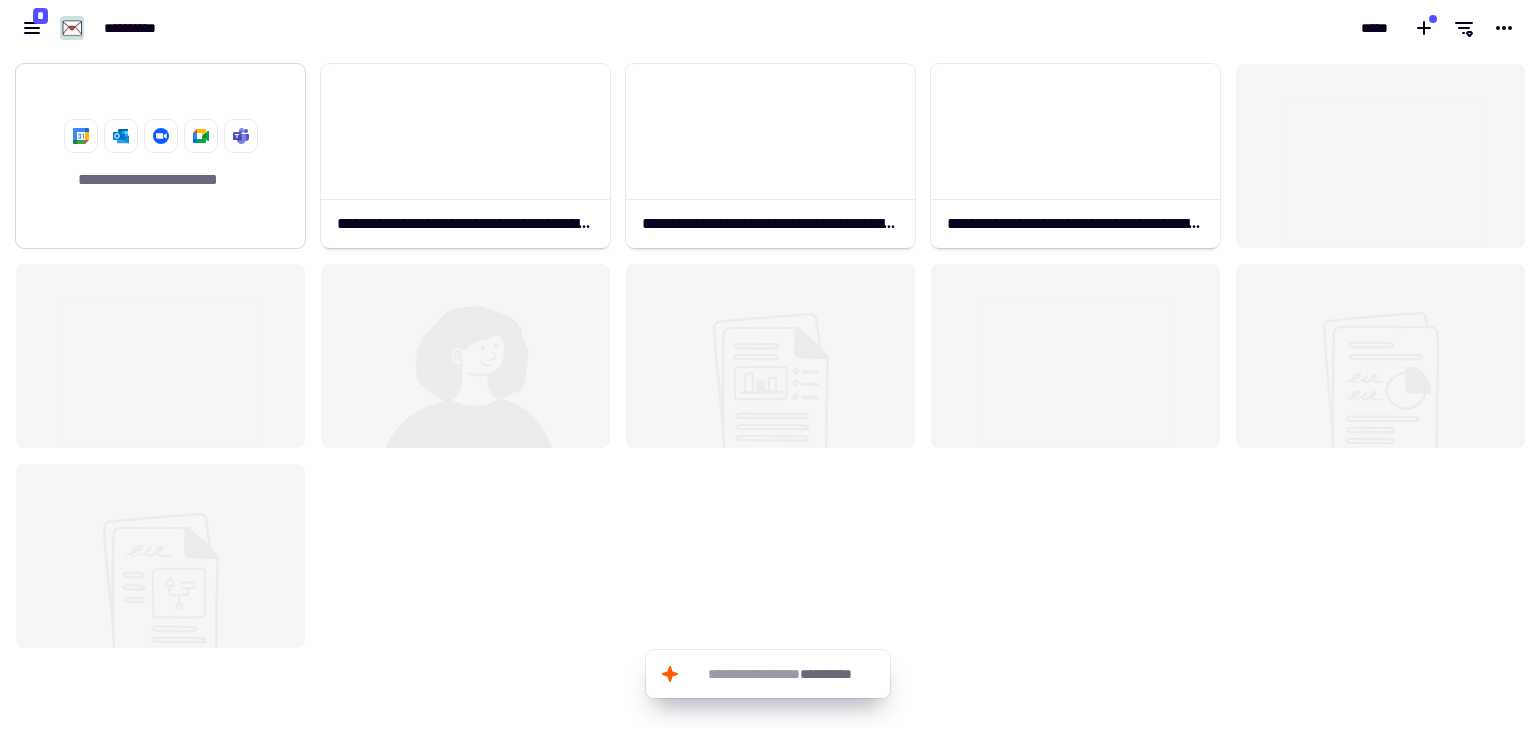 click on "**********" 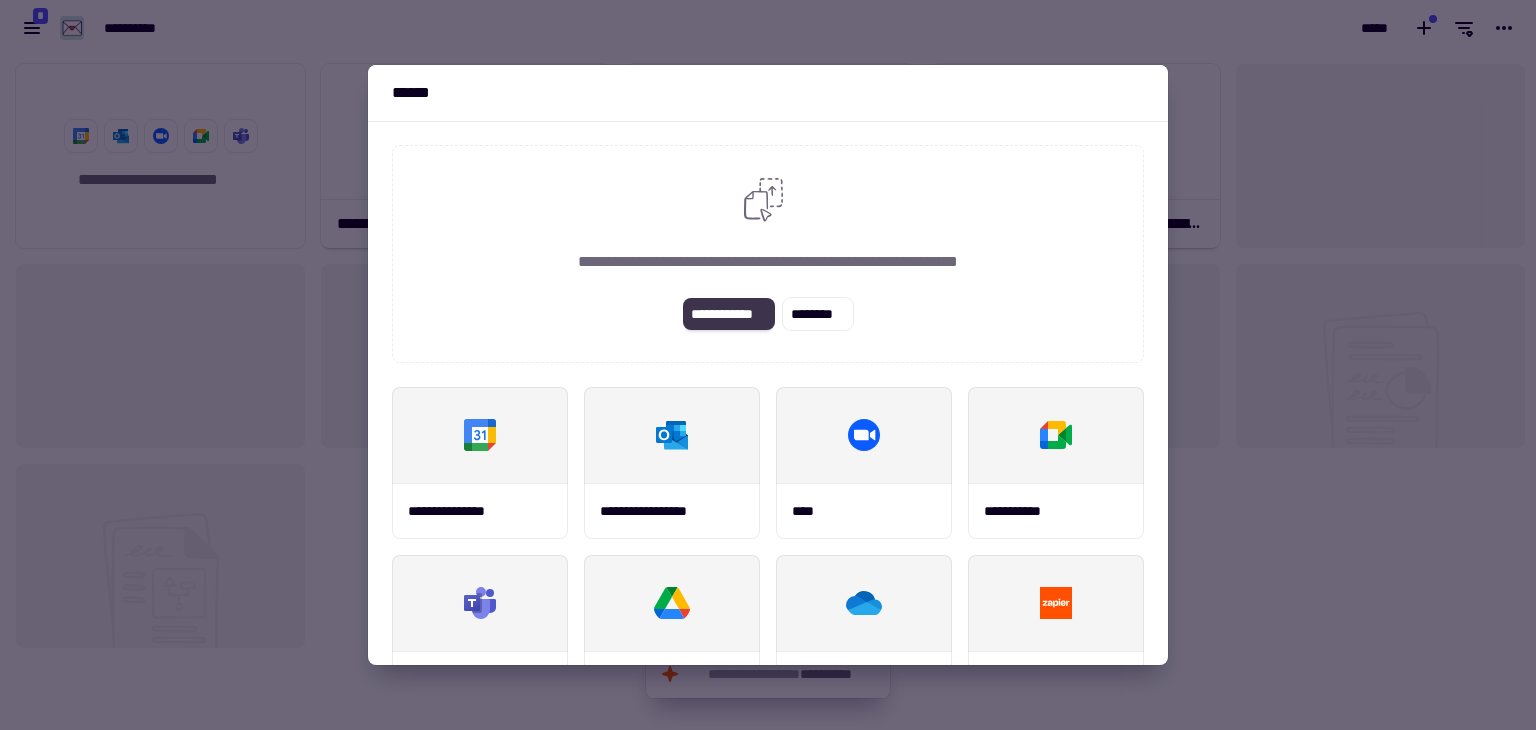 click on "**********" 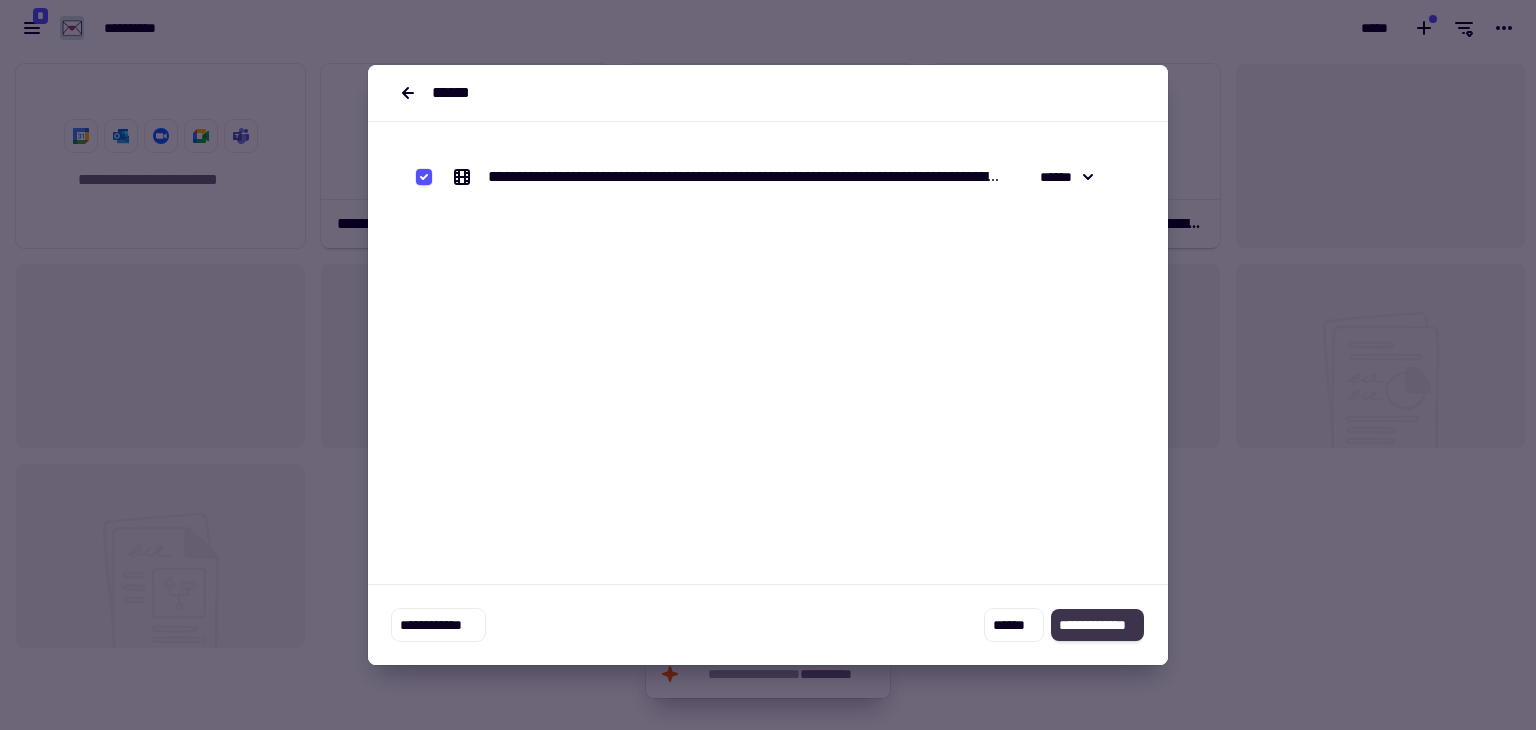 click on "**********" 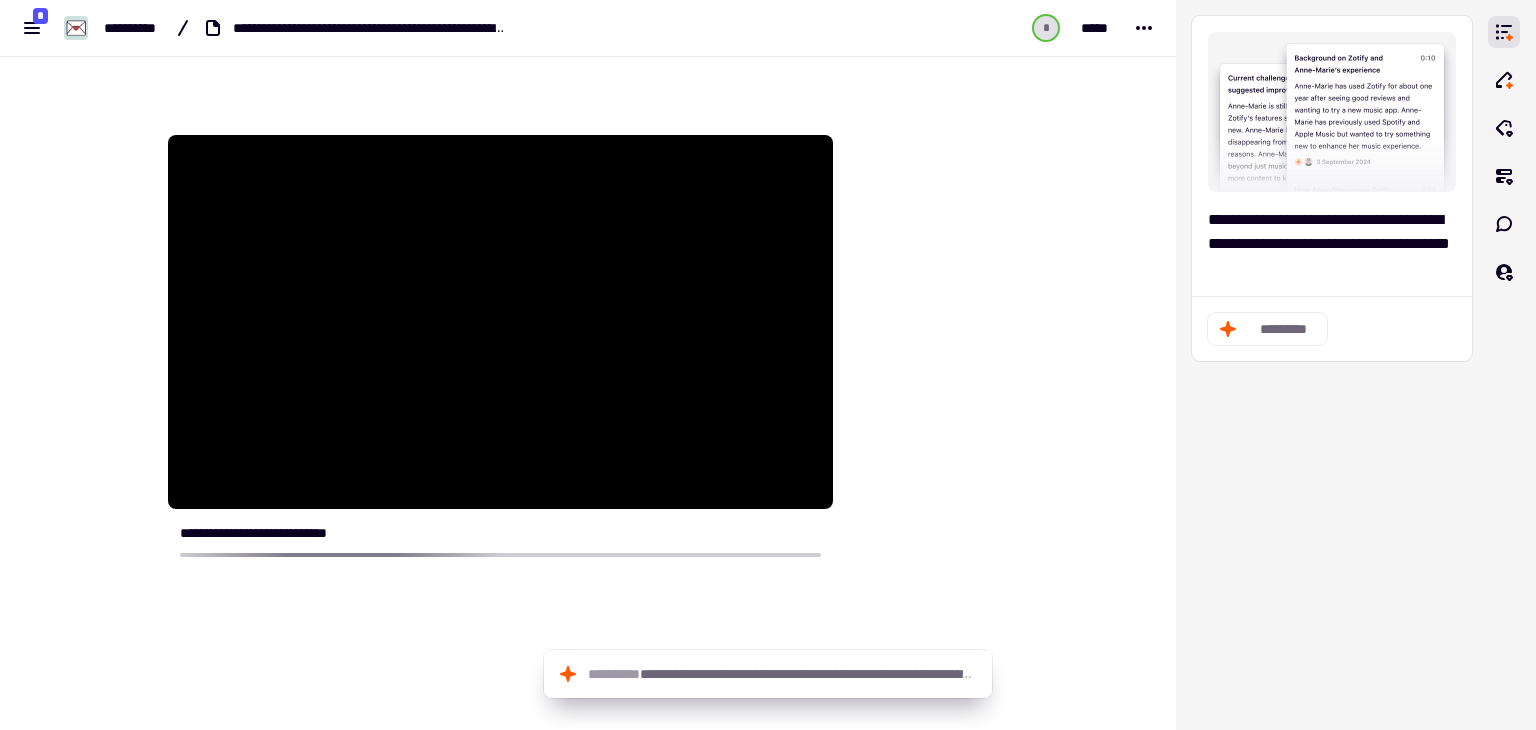 scroll, scrollTop: 135, scrollLeft: 0, axis: vertical 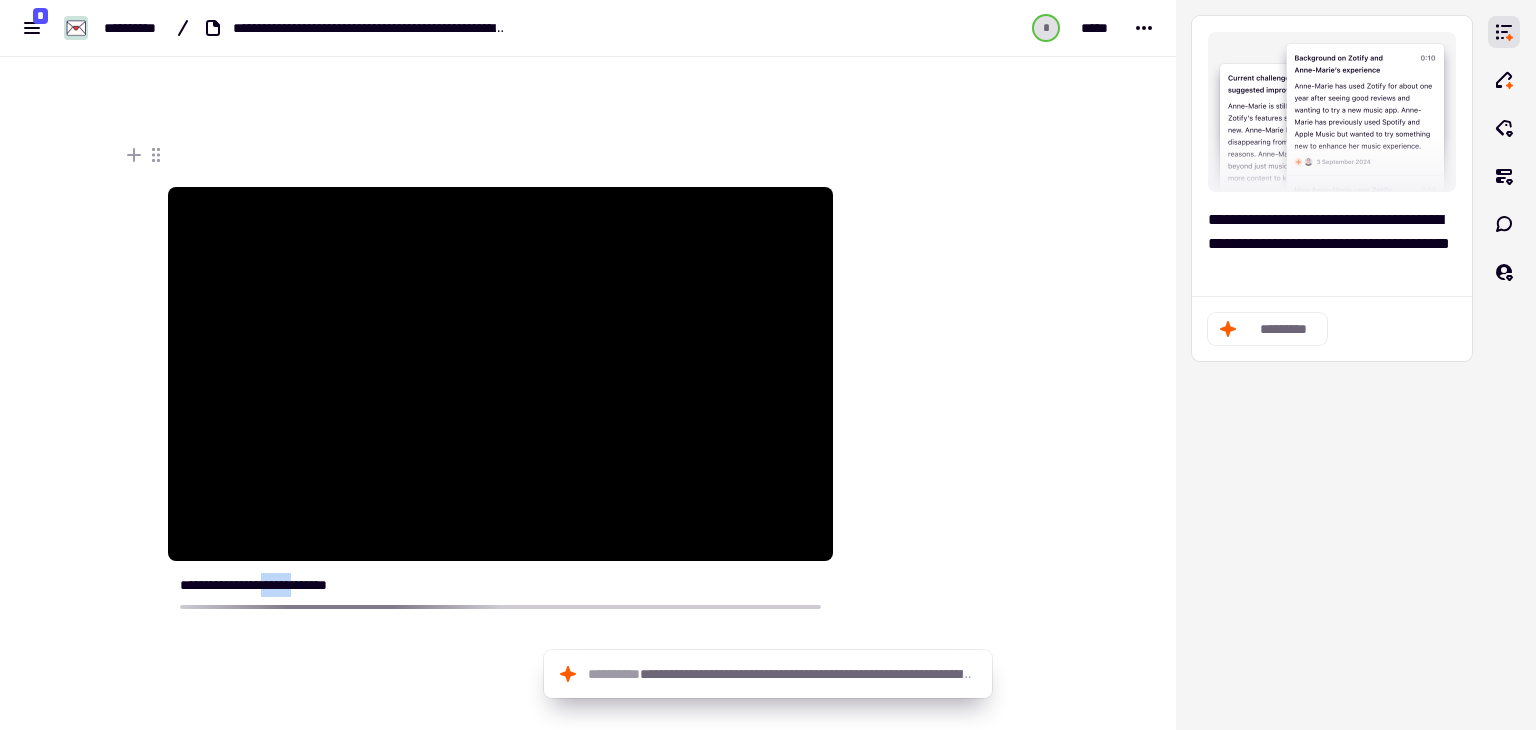drag, startPoint x: 277, startPoint y: 583, endPoint x: 321, endPoint y: 585, distance: 44.04543 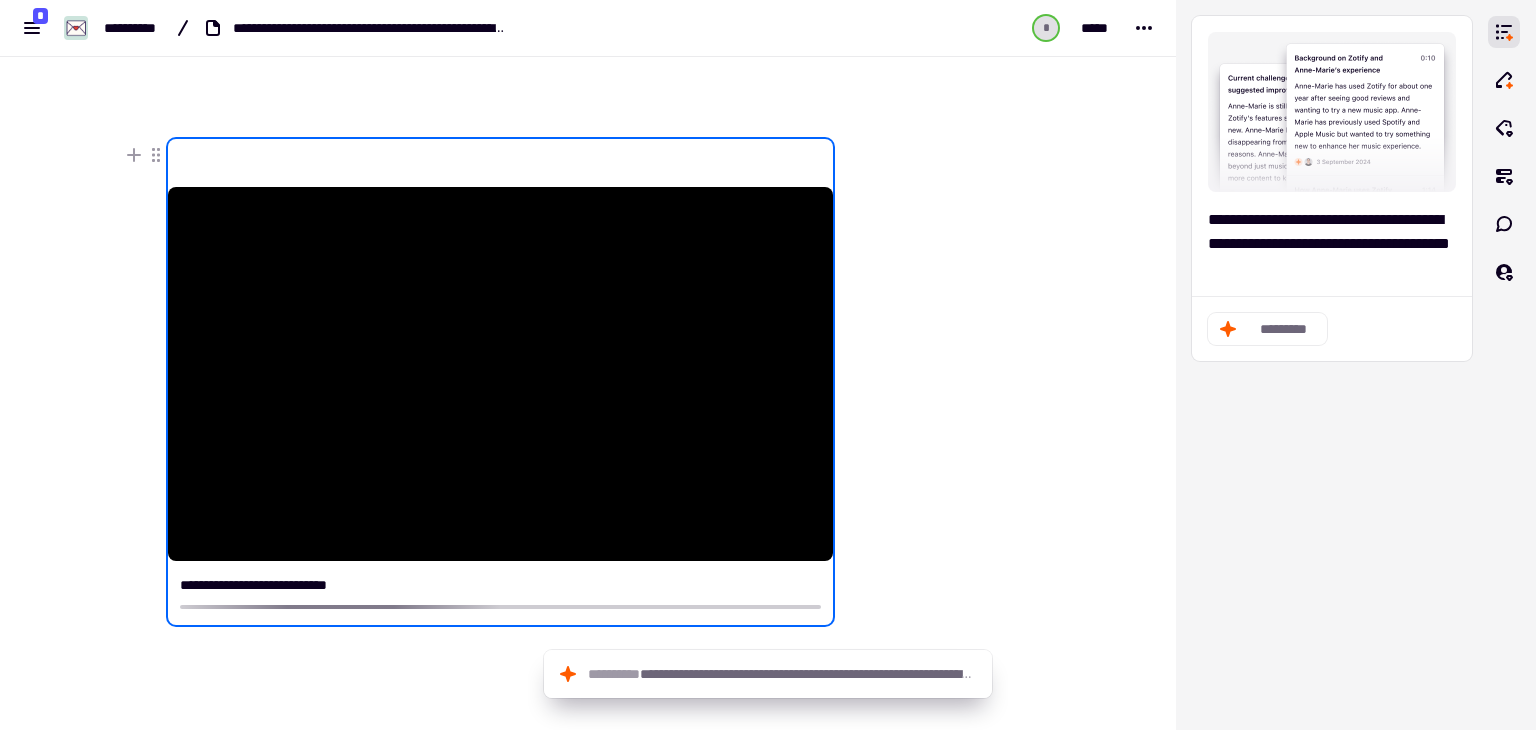 click on "**********" at bounding box center (279, 585) 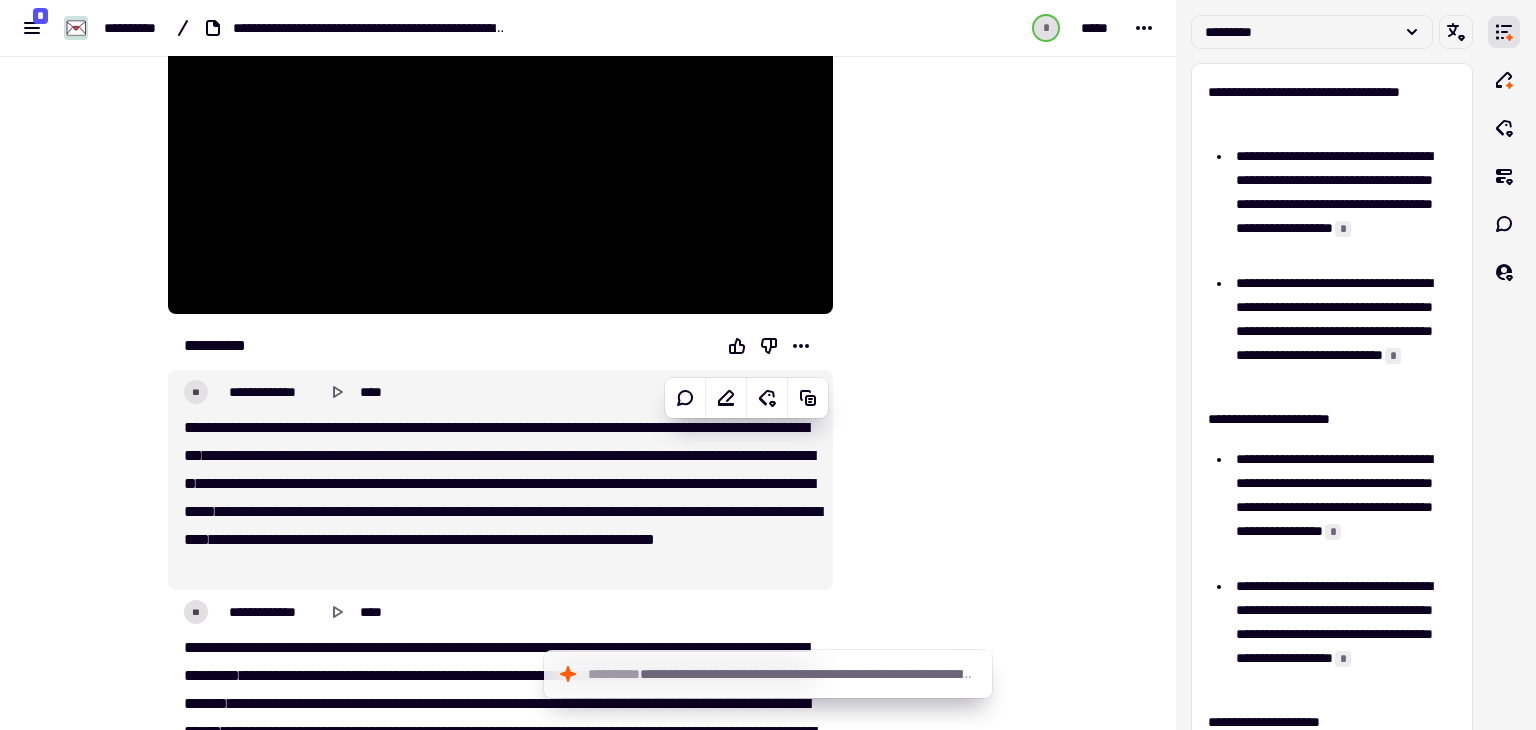 scroll, scrollTop: 435, scrollLeft: 0, axis: vertical 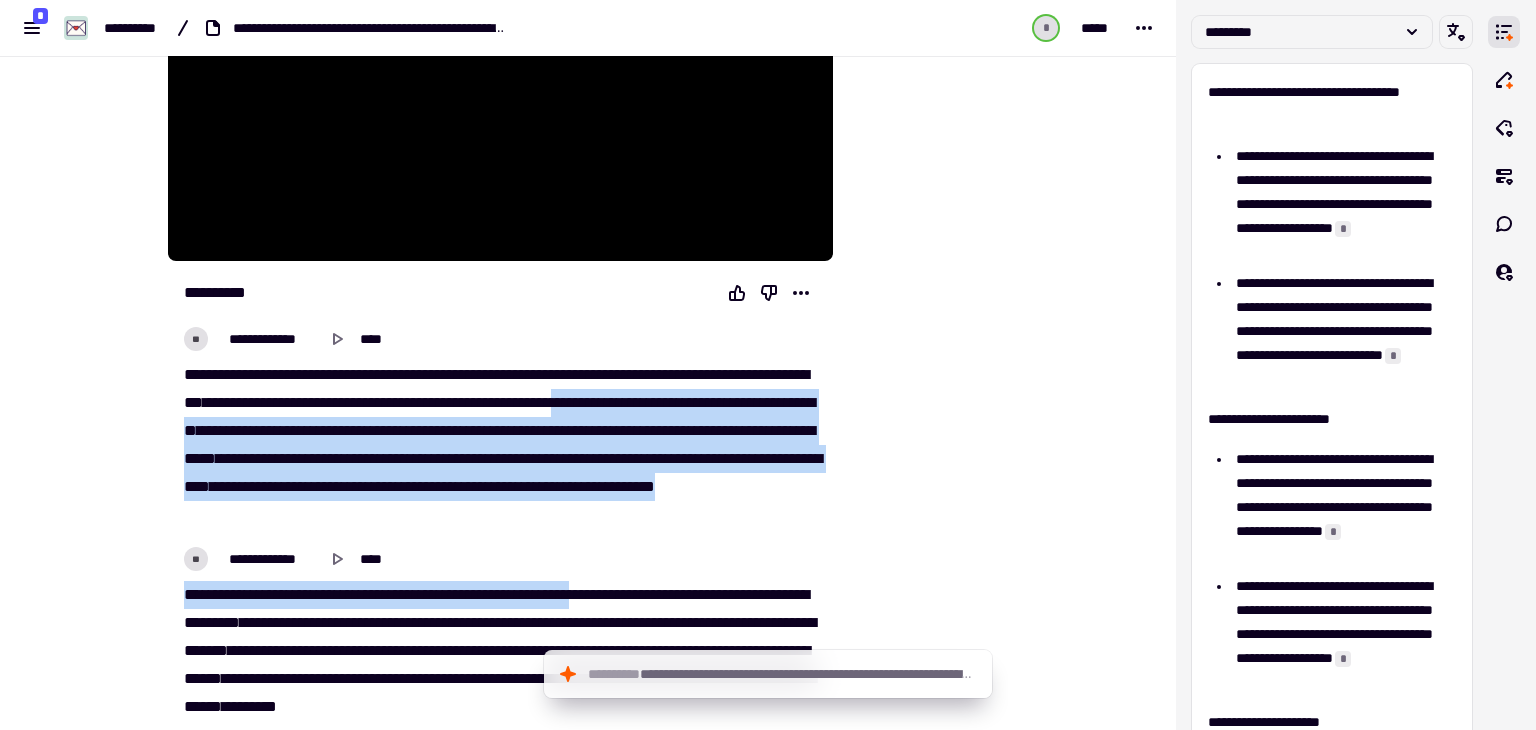 drag, startPoint x: 174, startPoint y: 416, endPoint x: 666, endPoint y: 573, distance: 516.4426 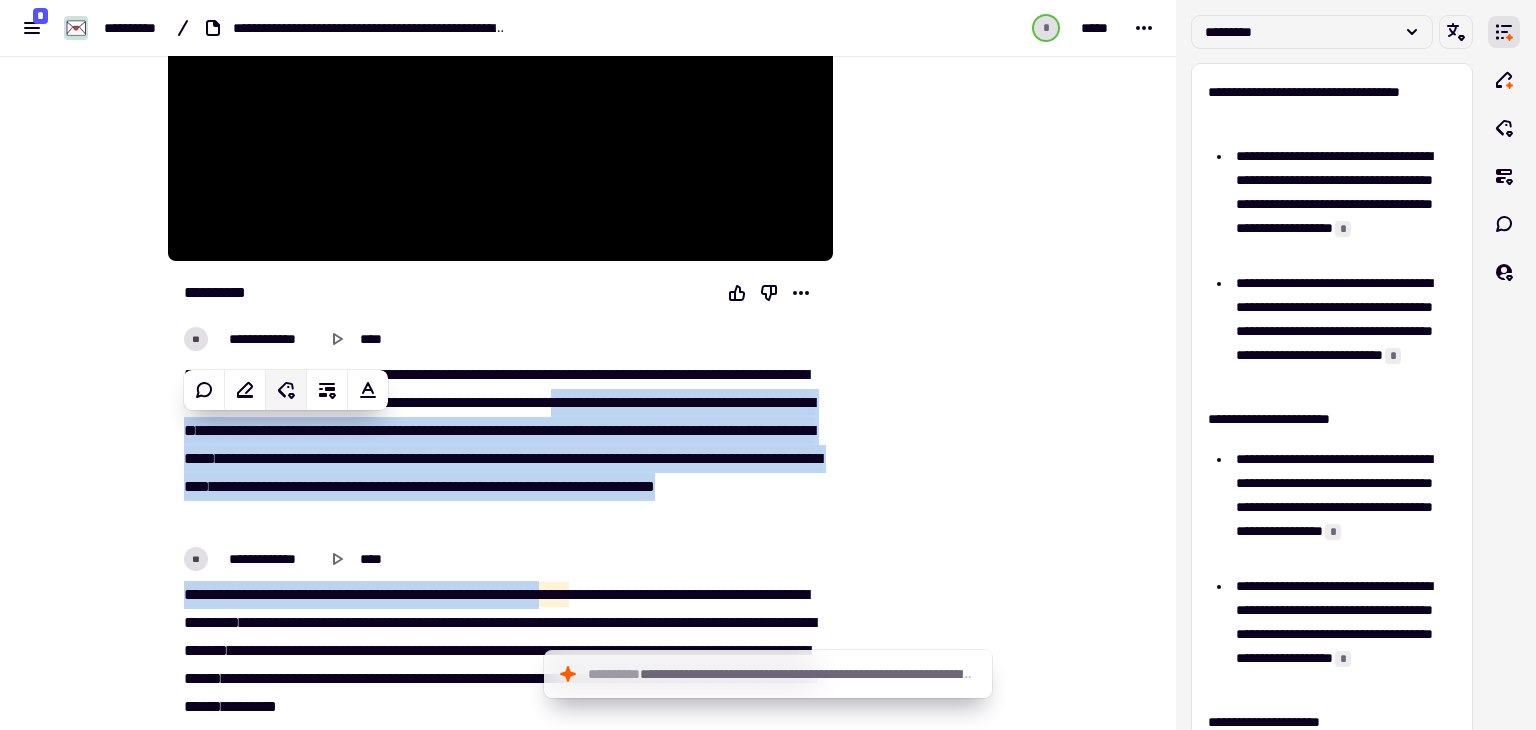 click 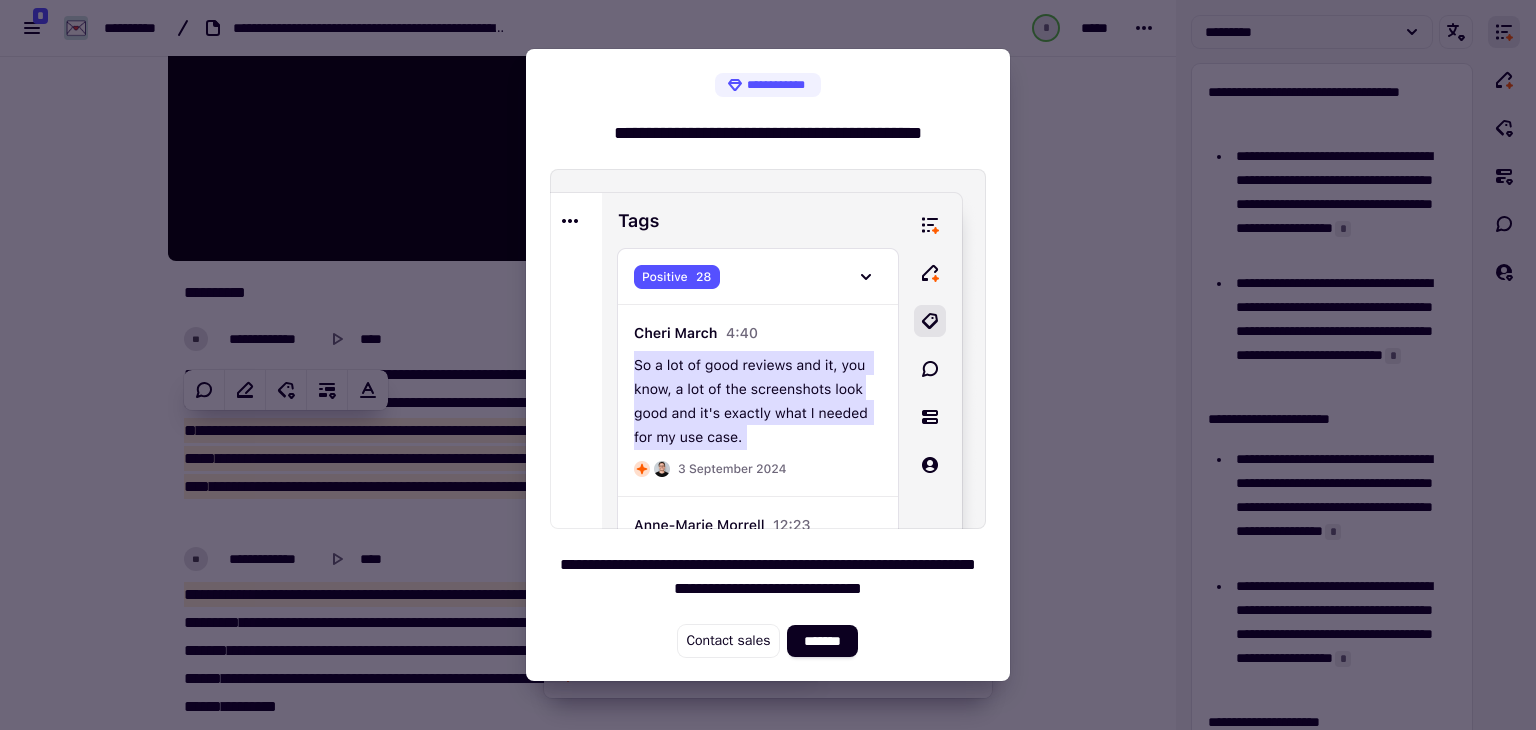 click at bounding box center (768, 365) 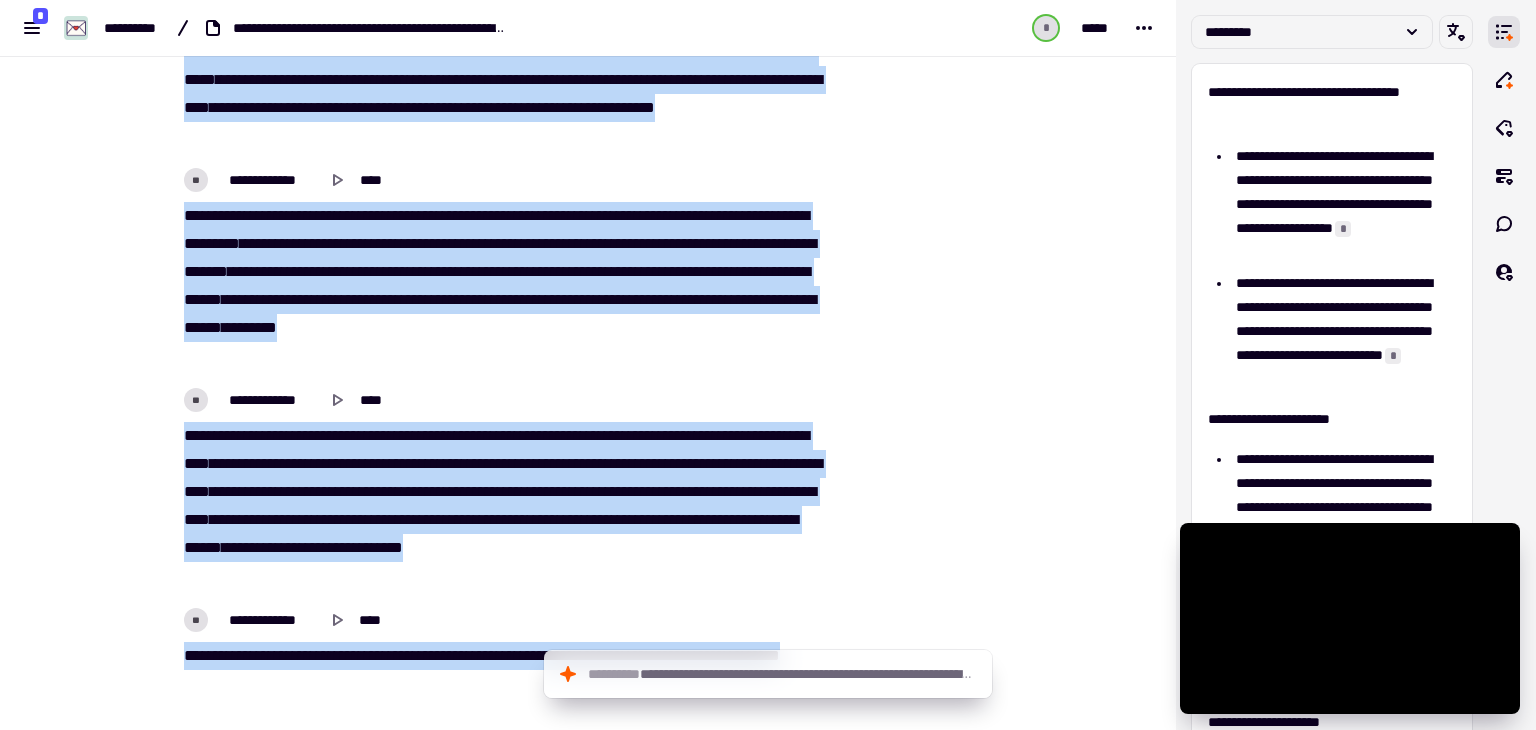 scroll, scrollTop: 1111, scrollLeft: 0, axis: vertical 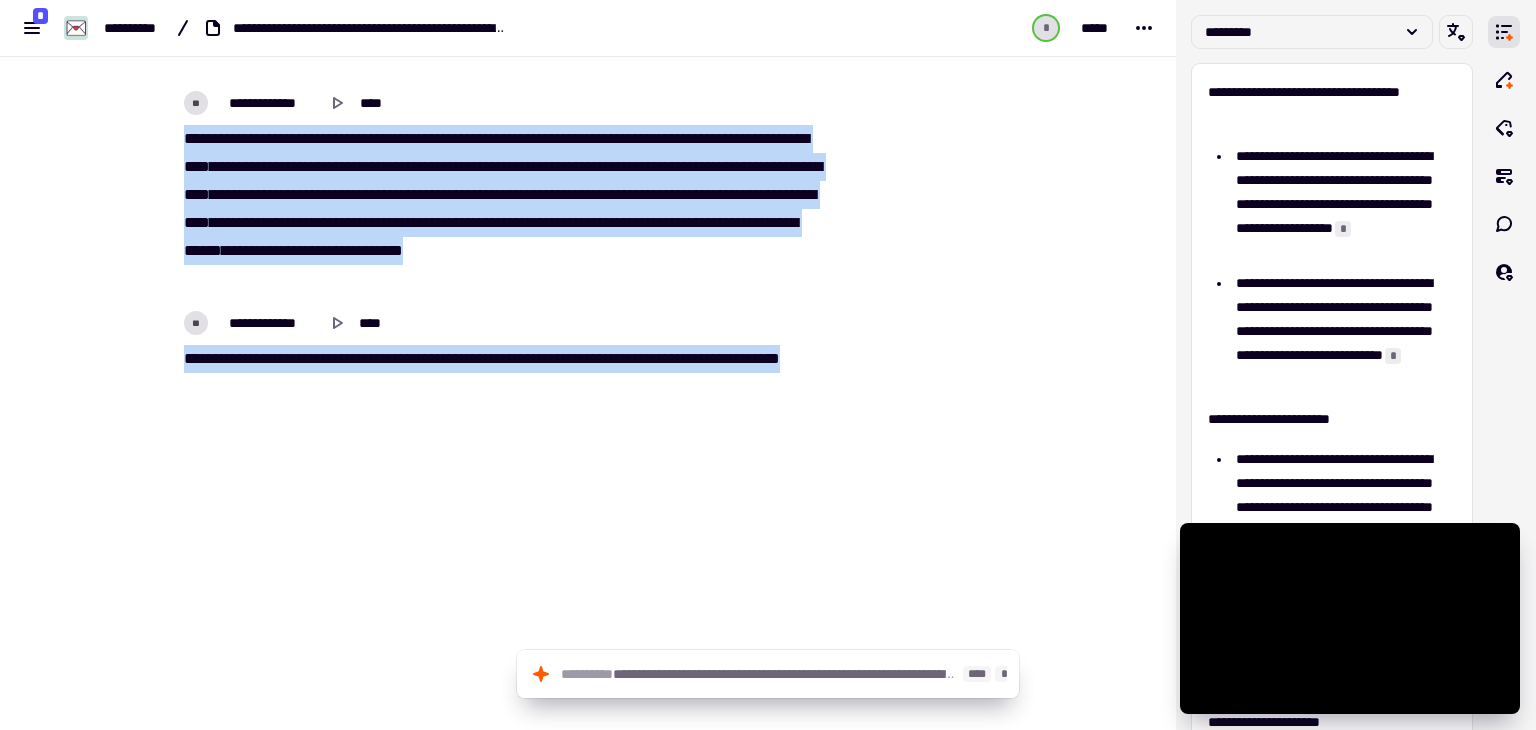 drag, startPoint x: 176, startPoint y: 364, endPoint x: 801, endPoint y: 686, distance: 703.0711 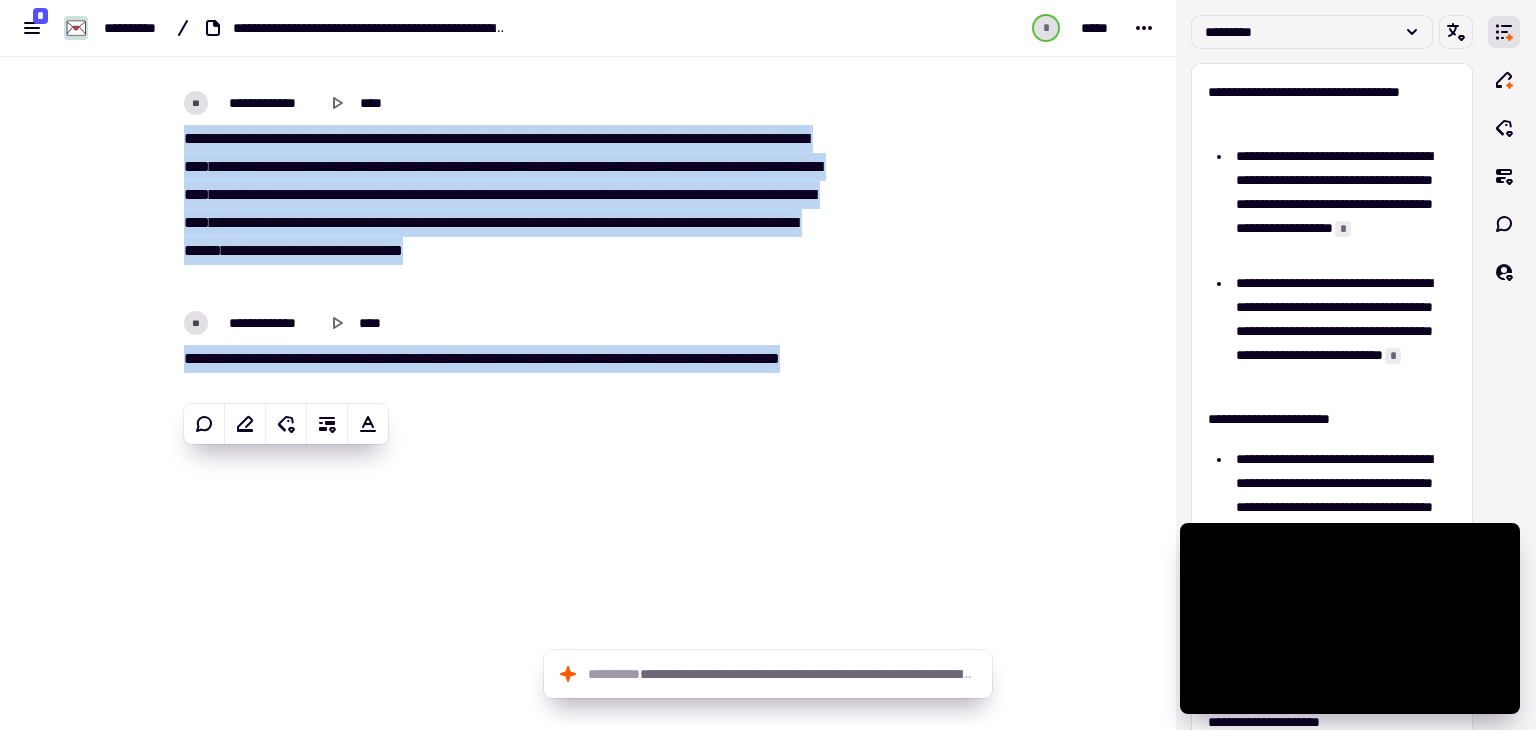 copy on "**********" 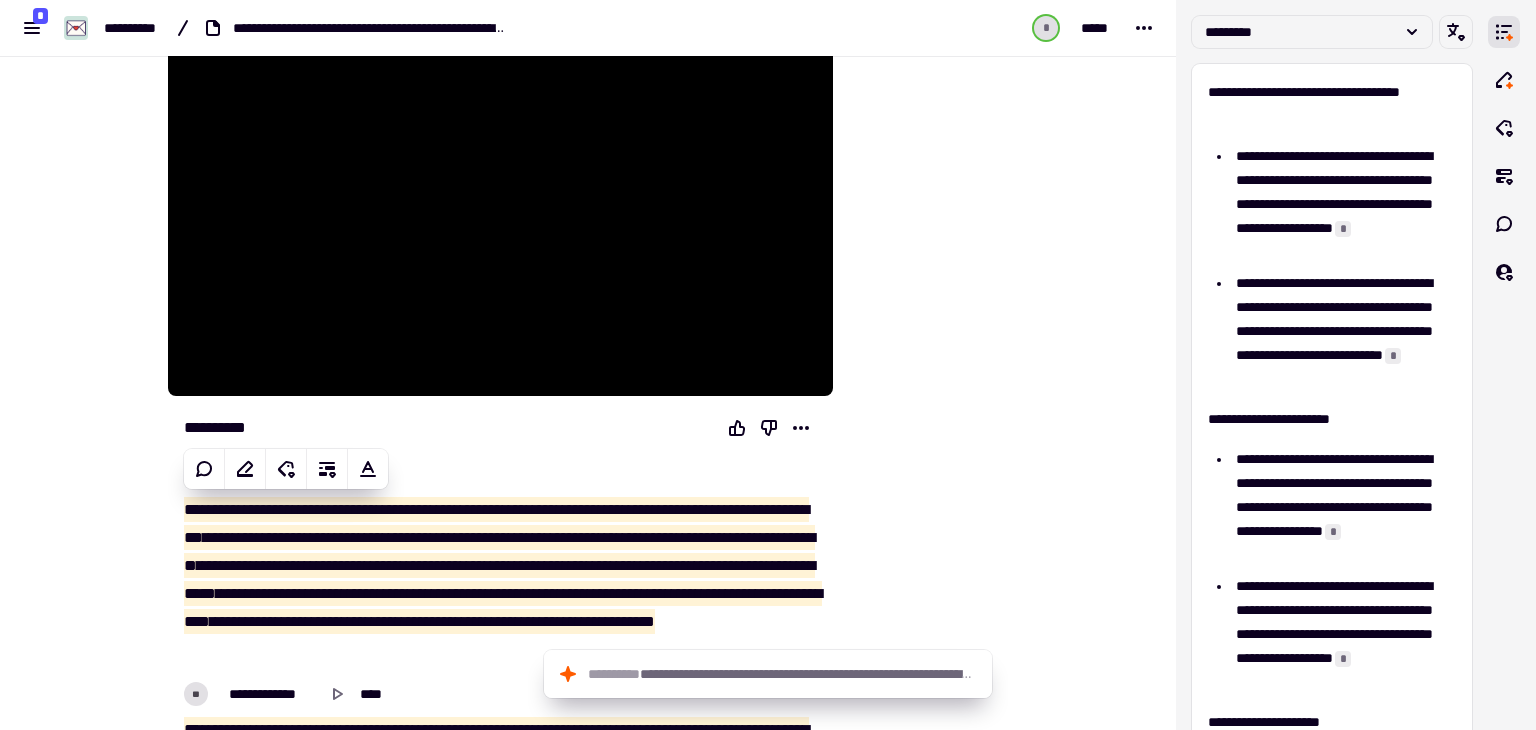 scroll, scrollTop: 211, scrollLeft: 0, axis: vertical 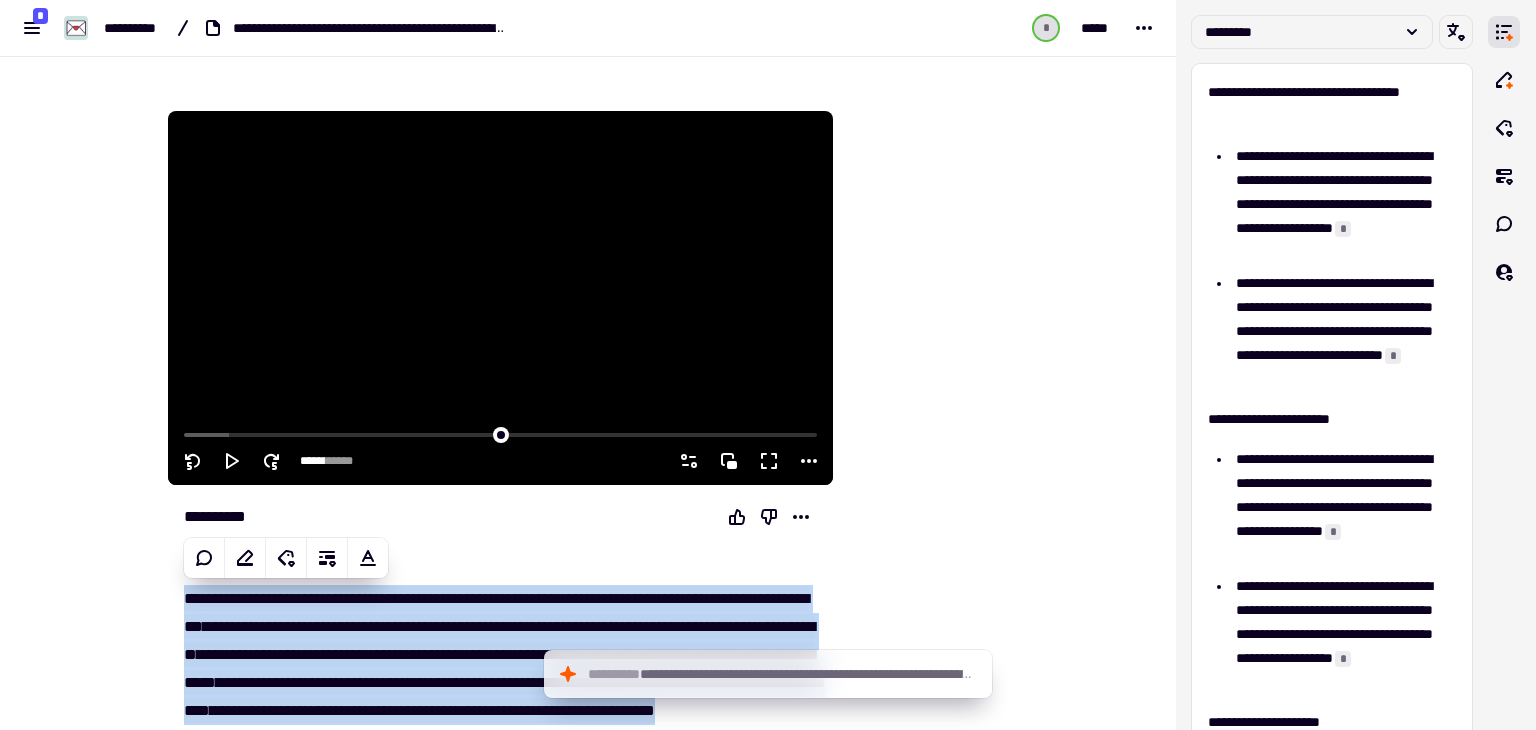 click at bounding box center (500, 298) 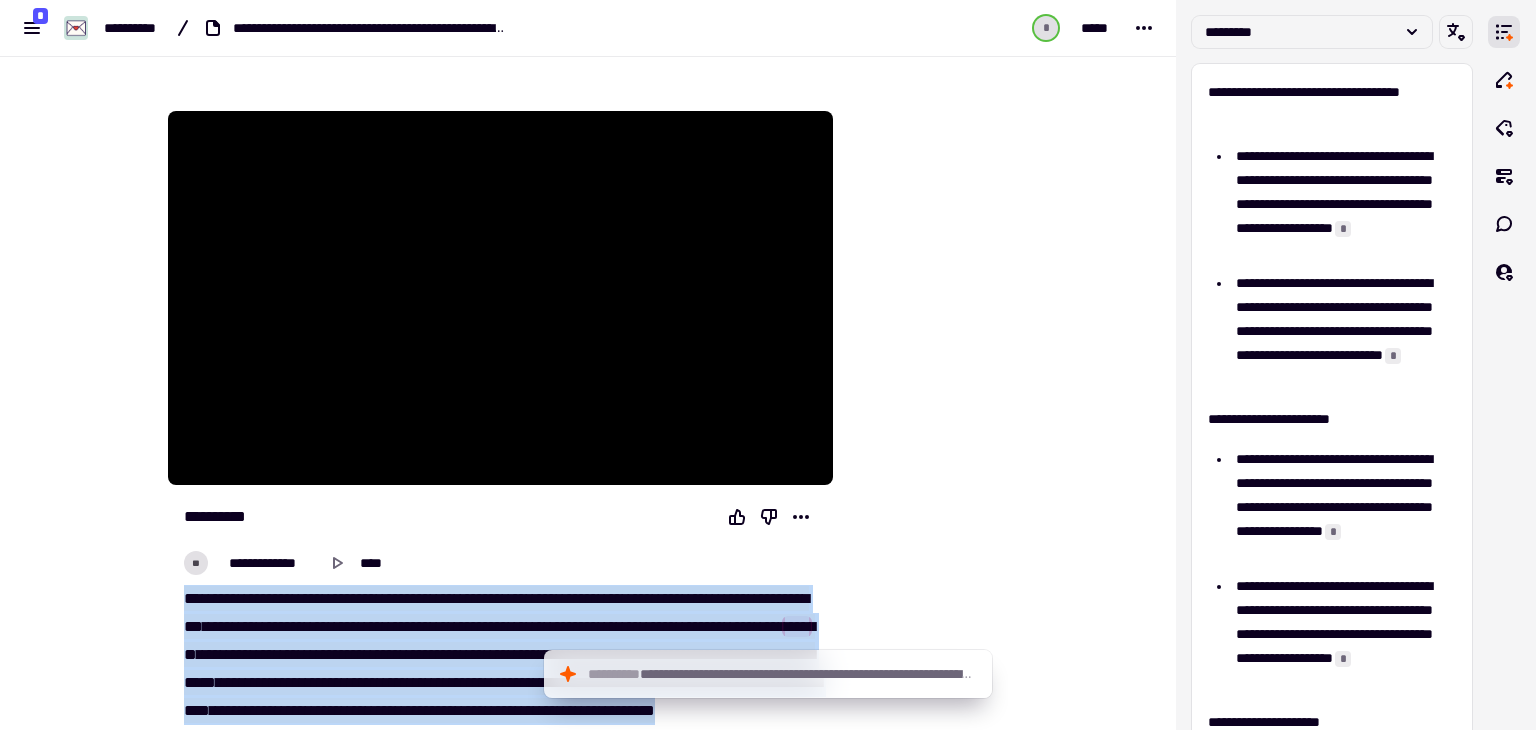click at bounding box center (500, 298) 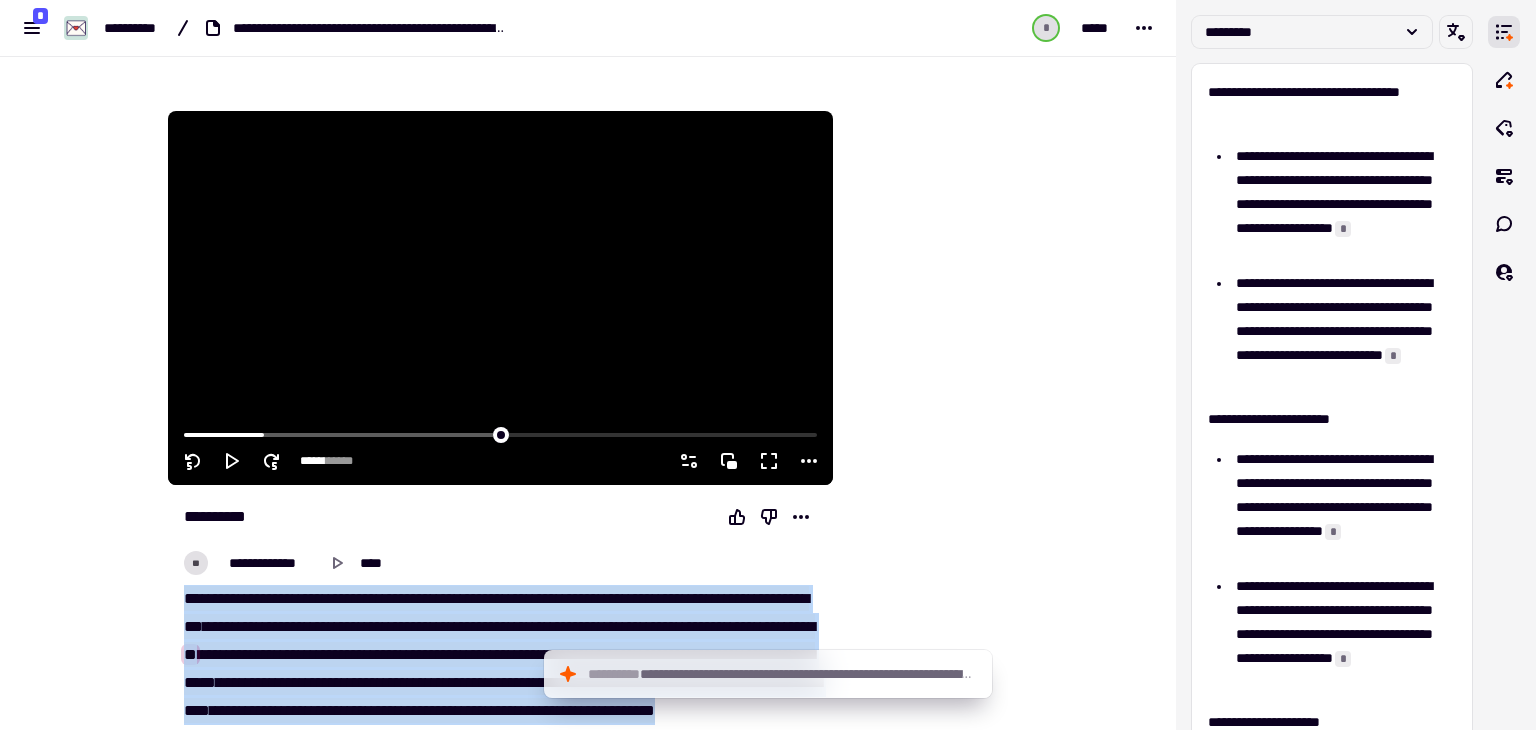 click at bounding box center (500, 298) 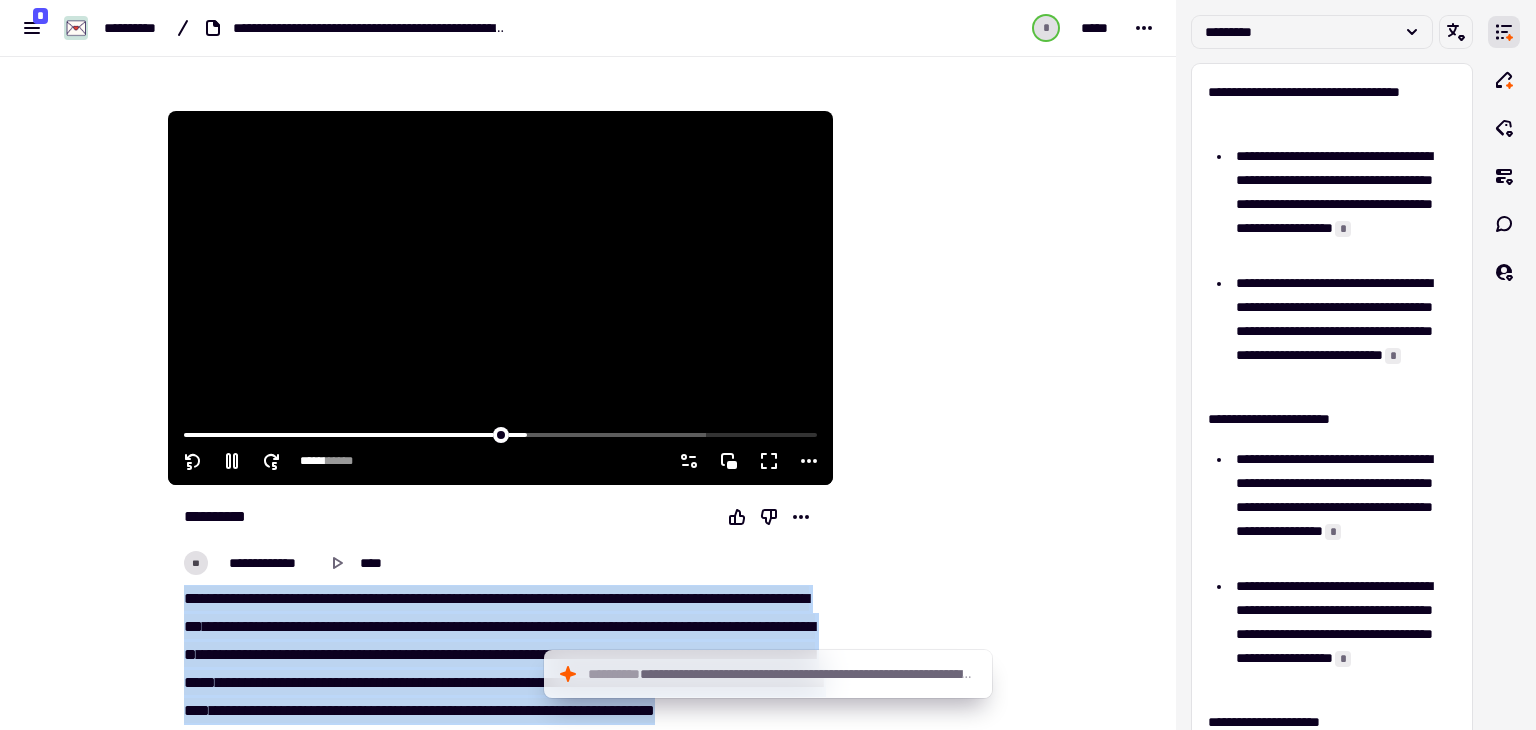 click at bounding box center (500, 298) 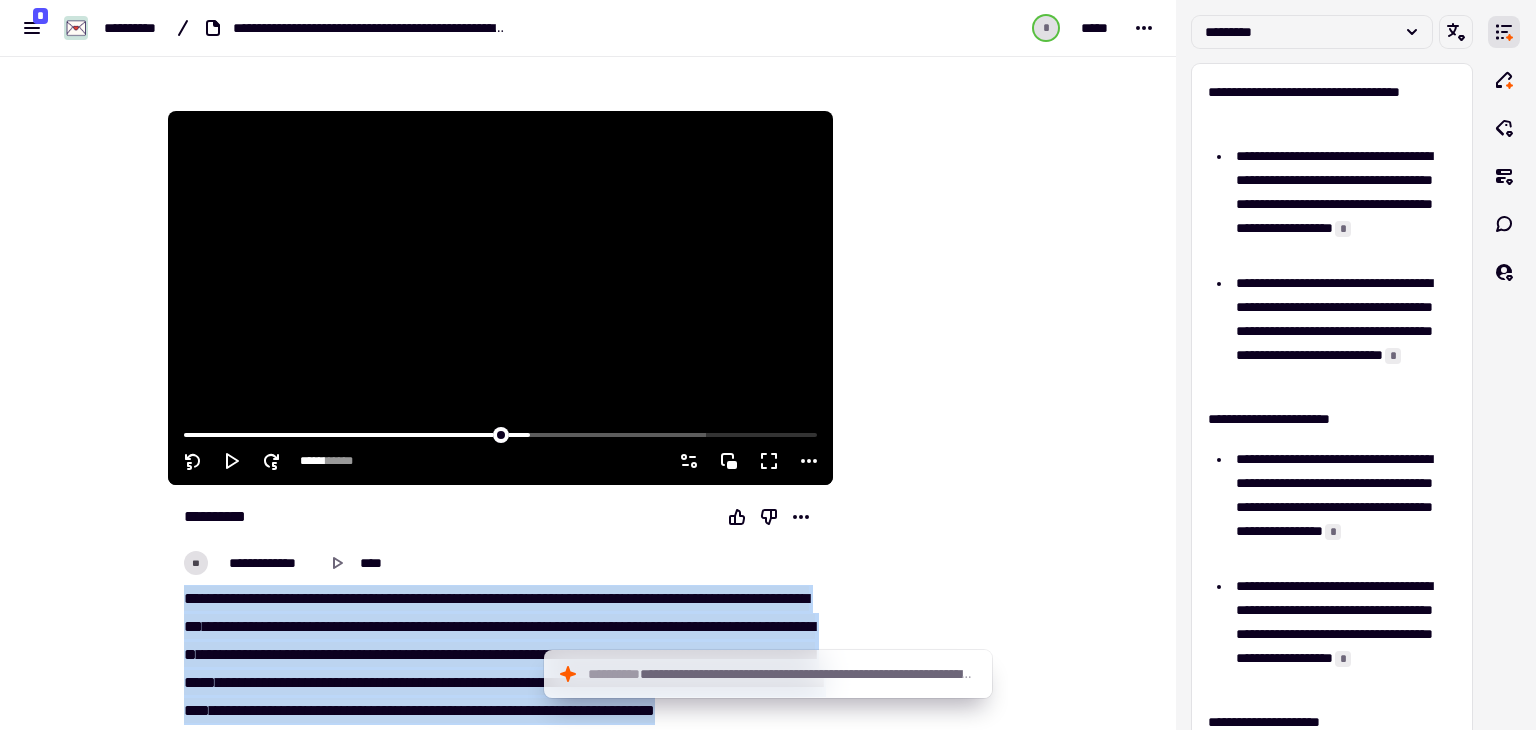 click at bounding box center (500, 298) 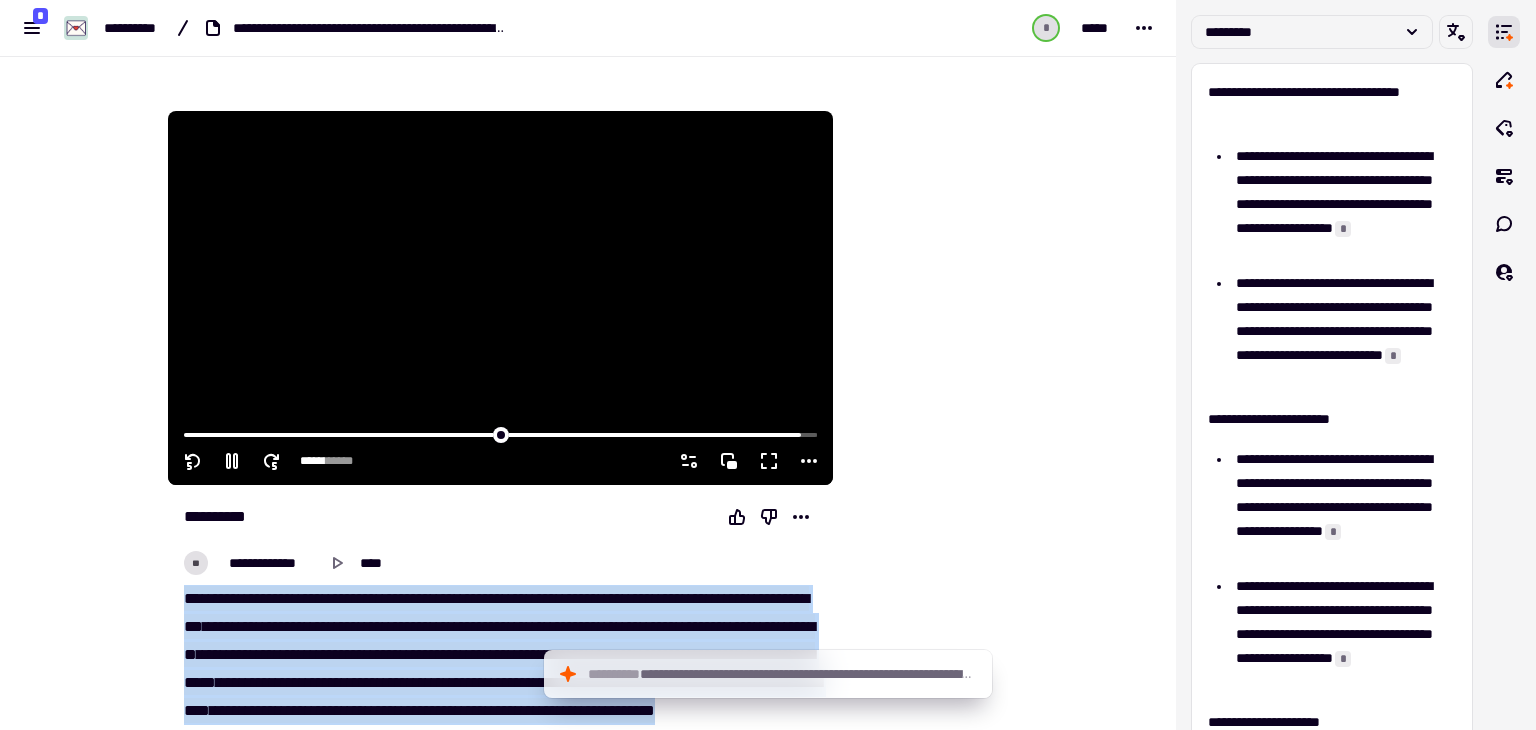 click at bounding box center [500, 298] 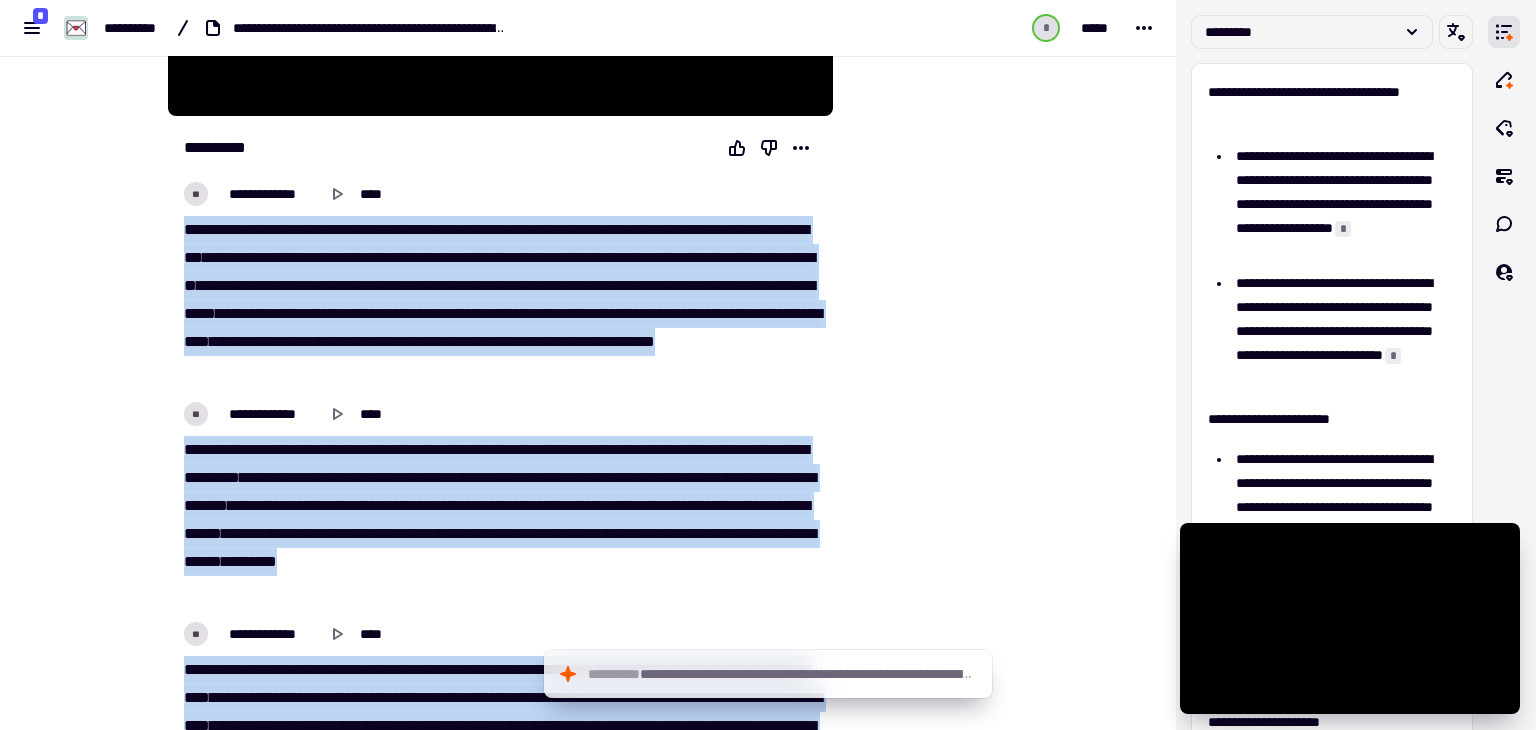 scroll, scrollTop: 611, scrollLeft: 0, axis: vertical 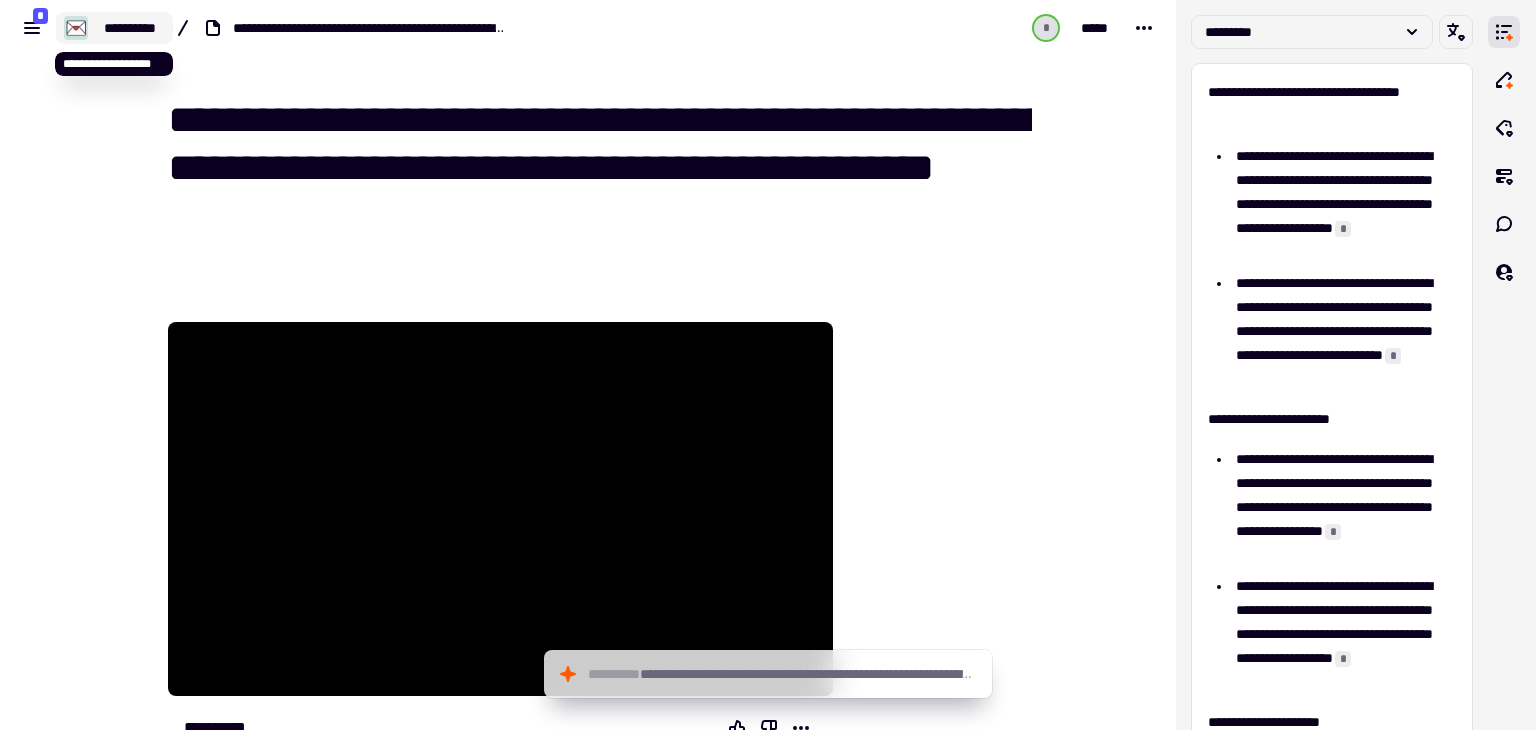 drag, startPoint x: 126, startPoint y: 22, endPoint x: 131, endPoint y: 34, distance: 13 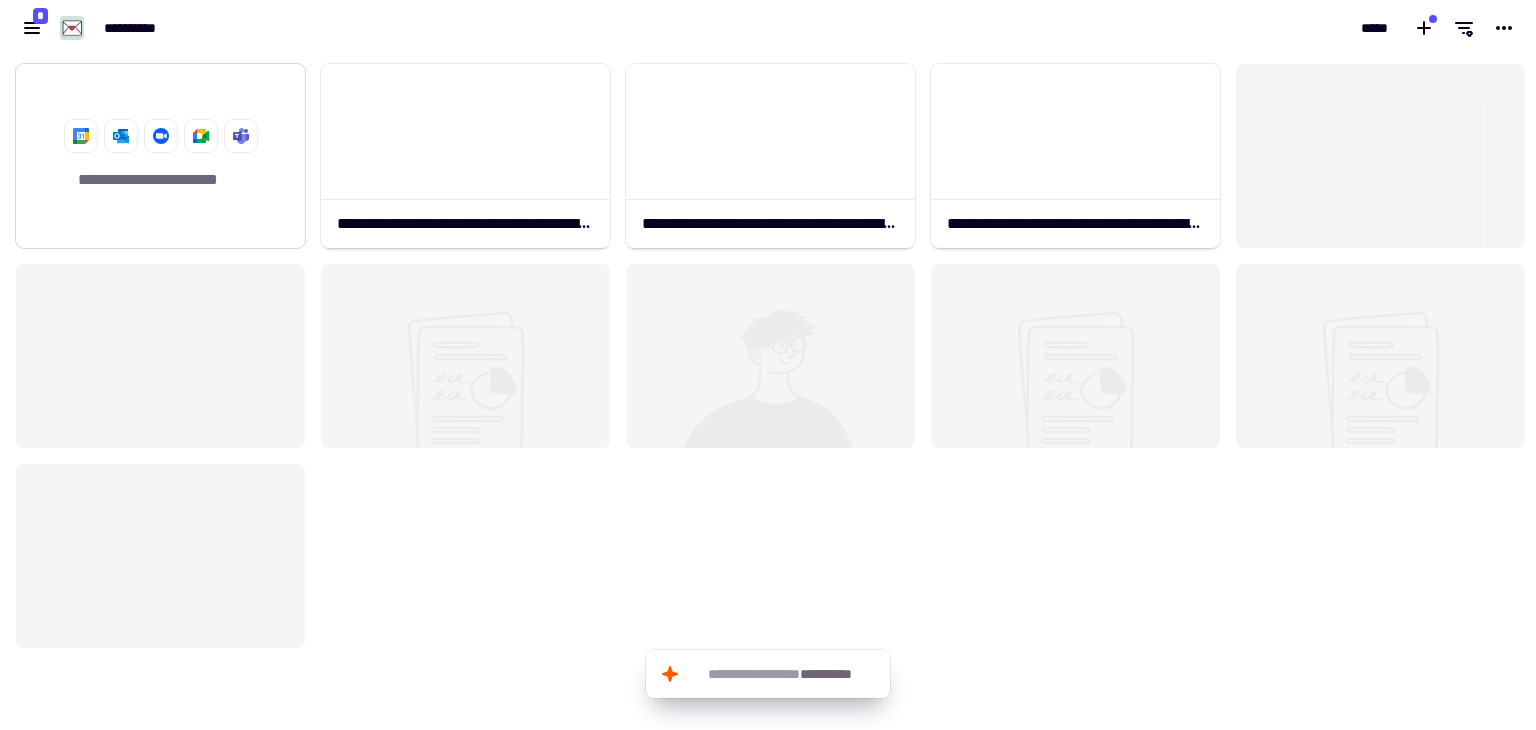 scroll, scrollTop: 16, scrollLeft: 16, axis: both 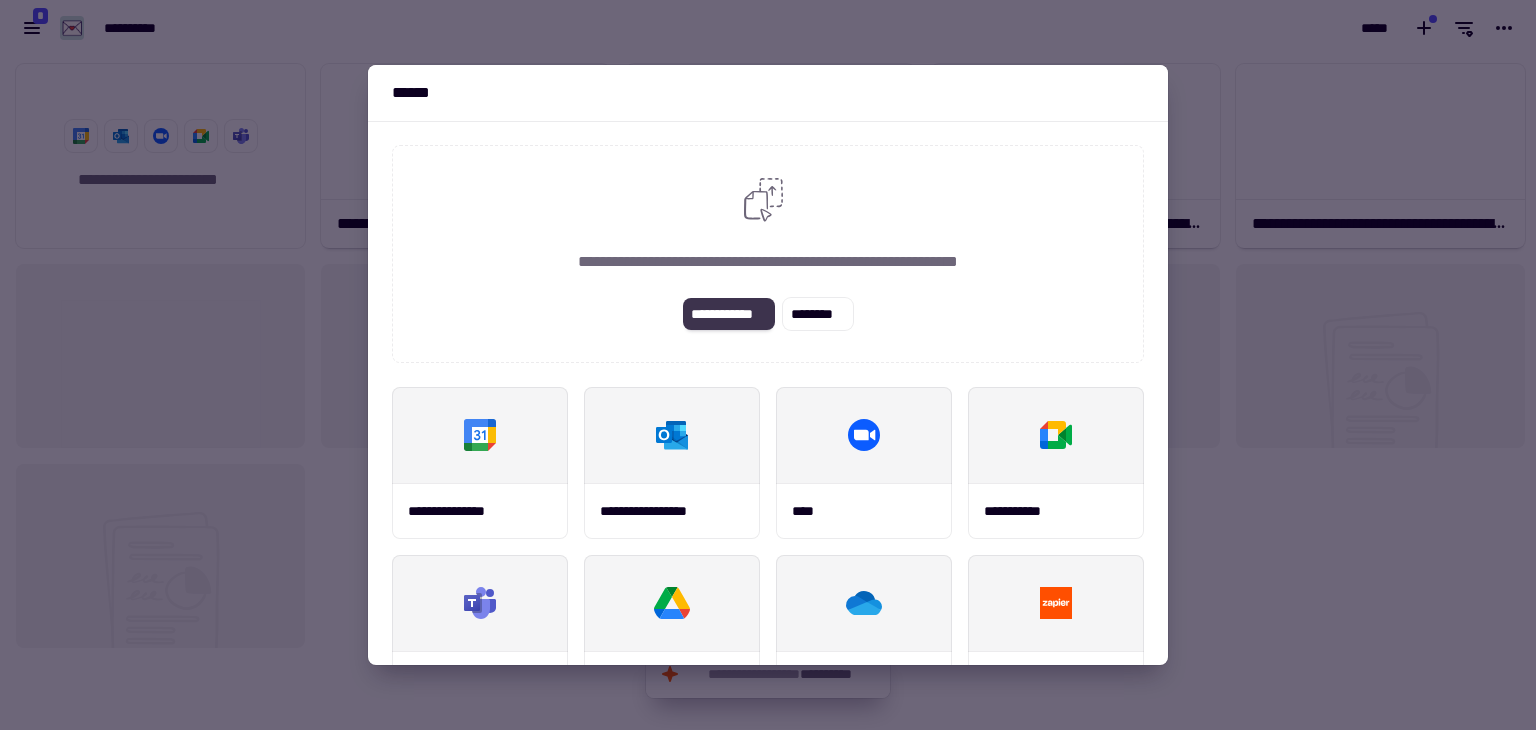 click on "**********" 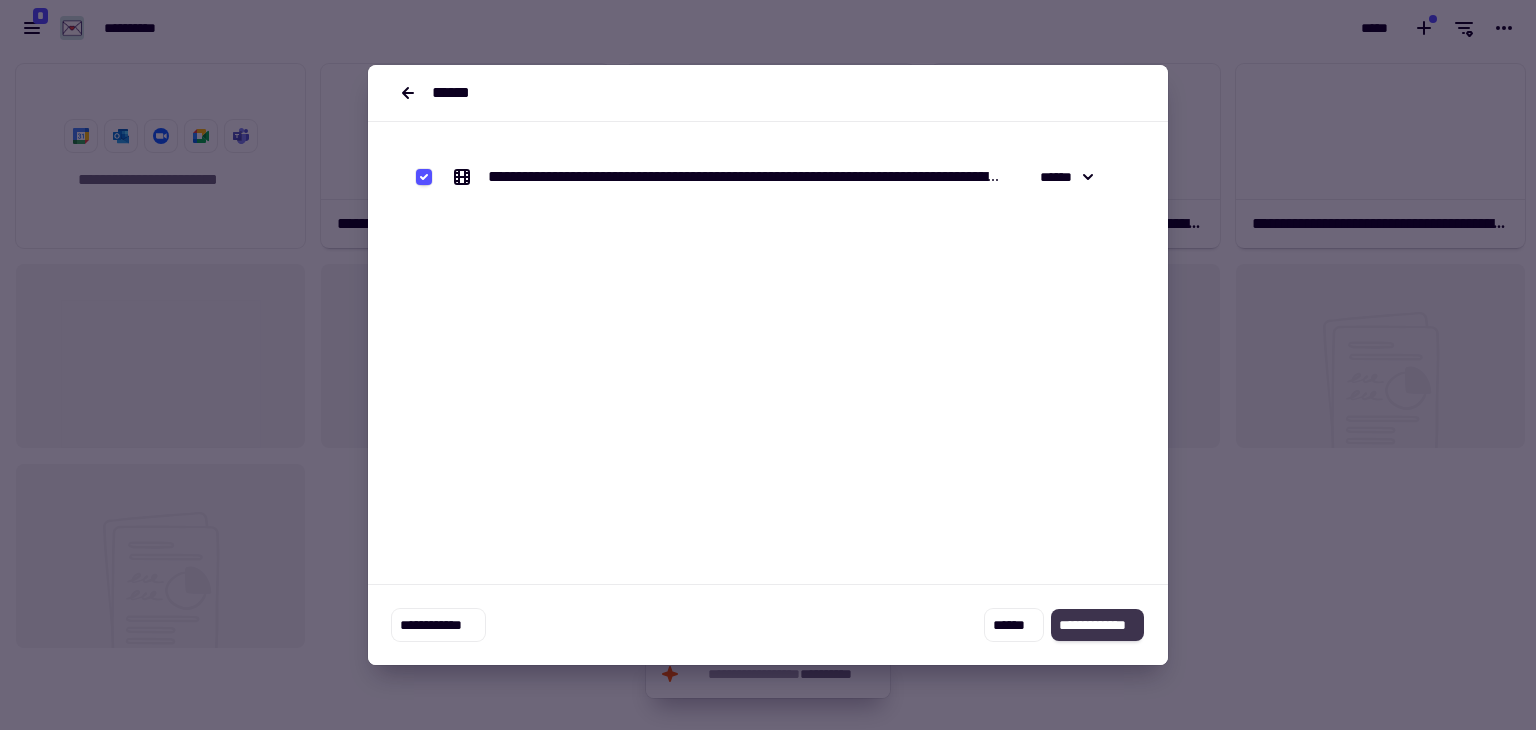 click on "**********" 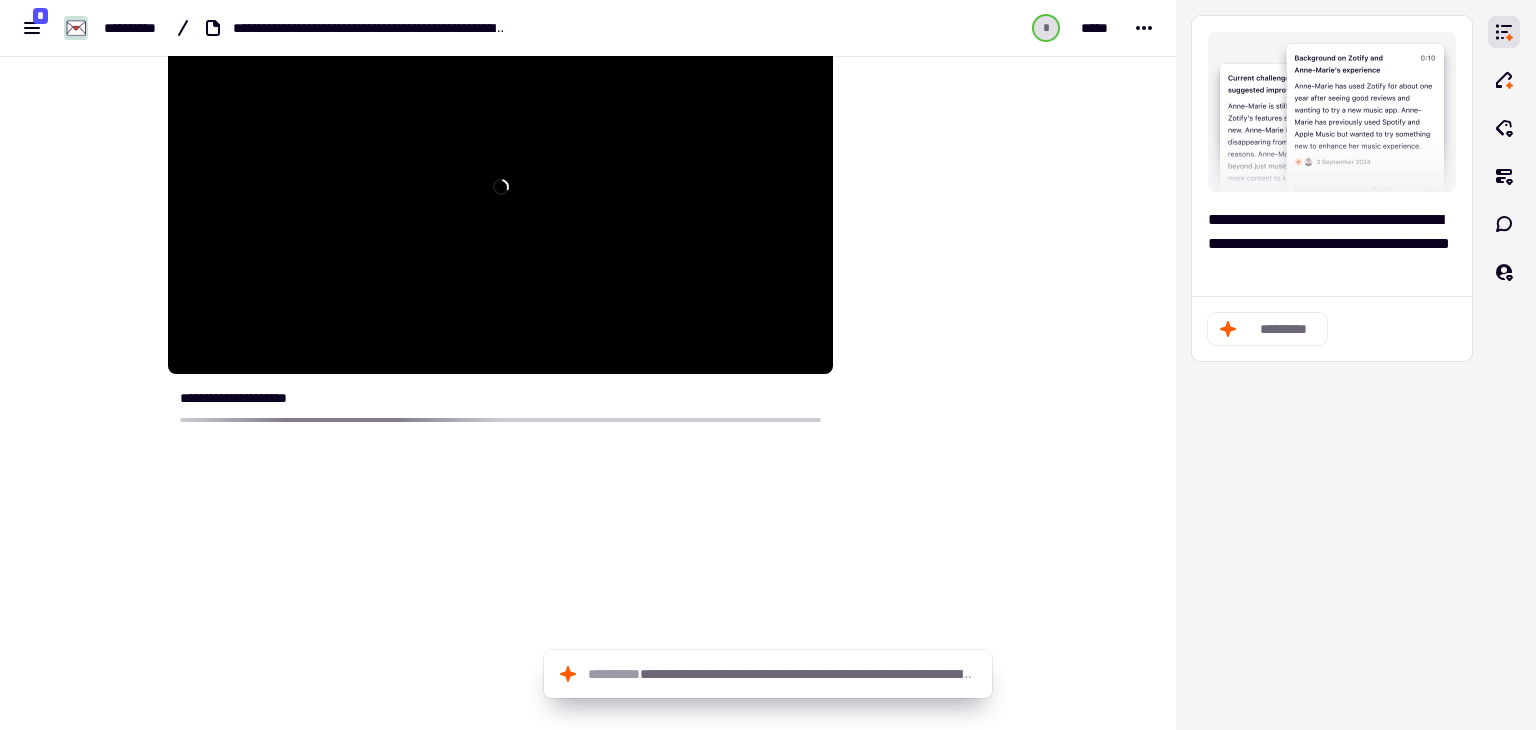 scroll, scrollTop: 383, scrollLeft: 0, axis: vertical 